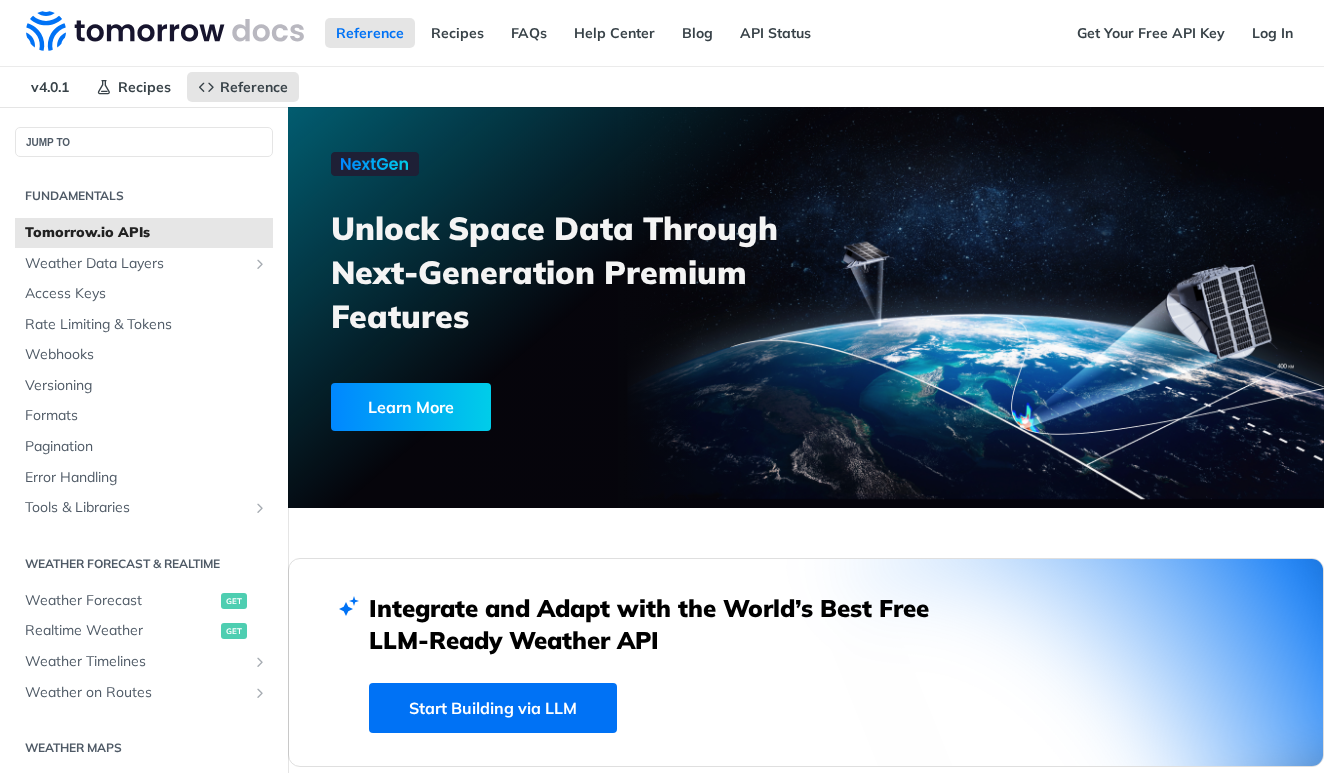 scroll, scrollTop: 0, scrollLeft: 0, axis: both 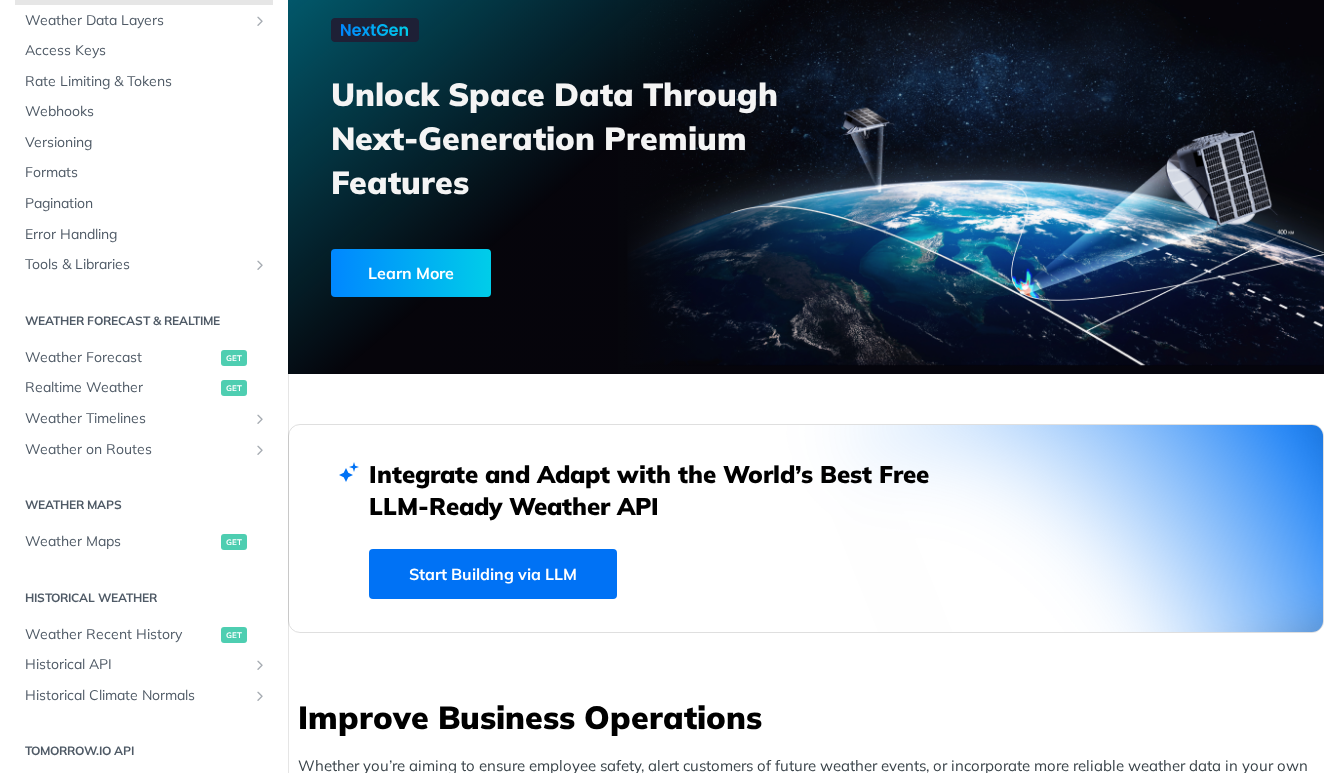 click on "Weather Maps" at bounding box center [120, 542] 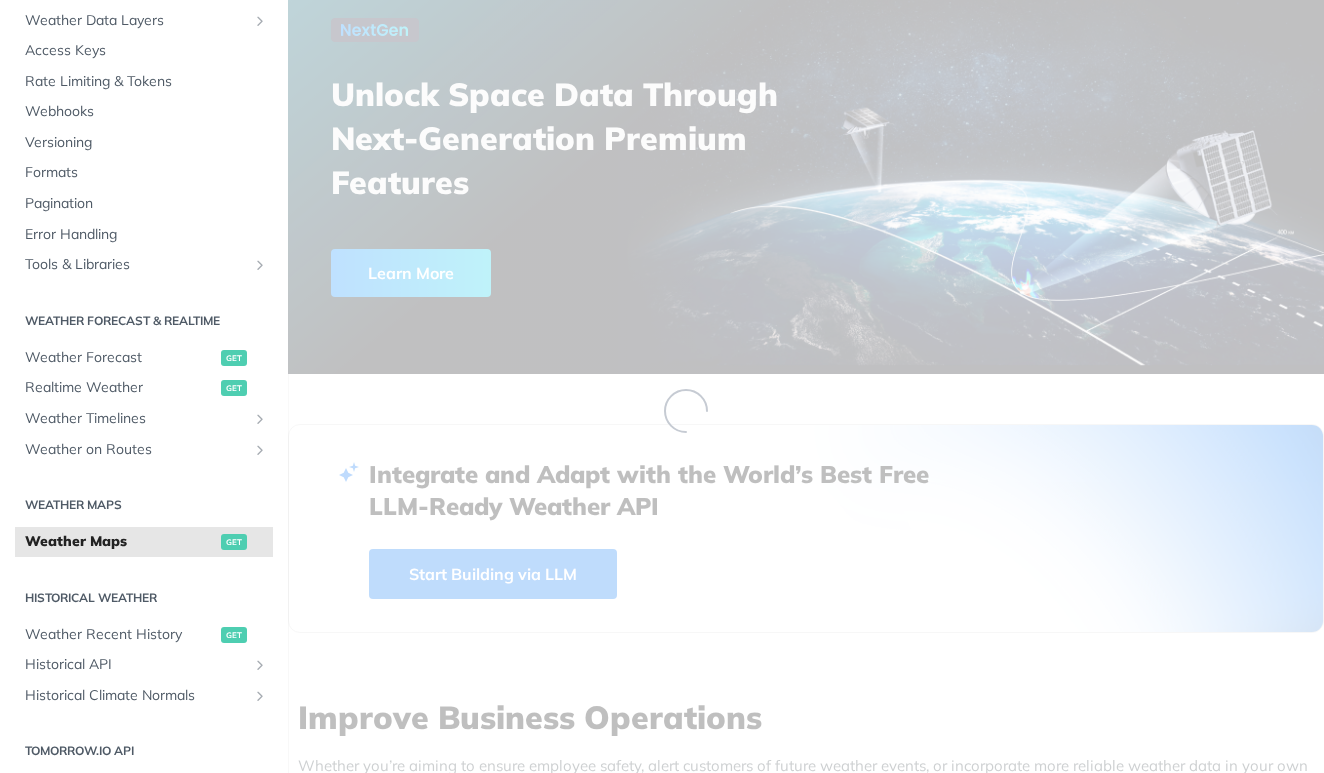 scroll, scrollTop: 0, scrollLeft: 0, axis: both 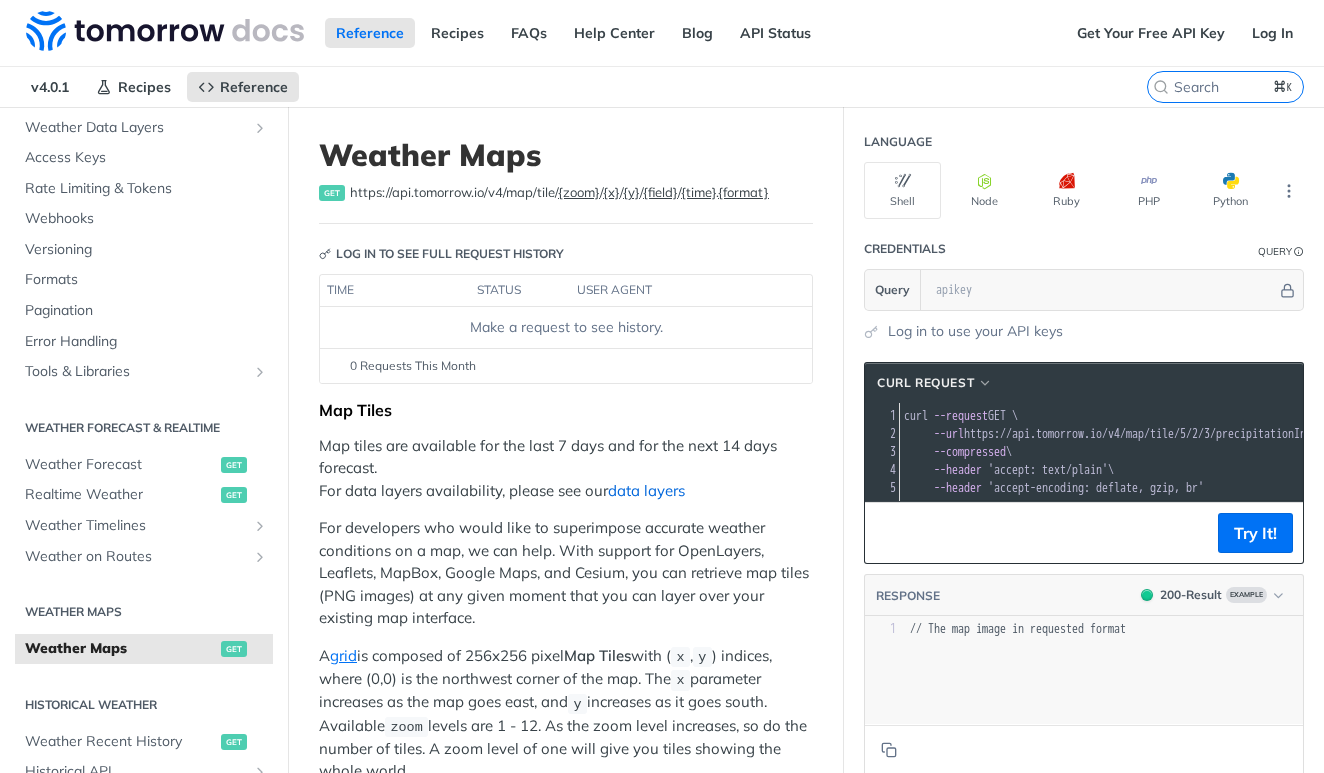 click on "data layers" at bounding box center [646, 490] 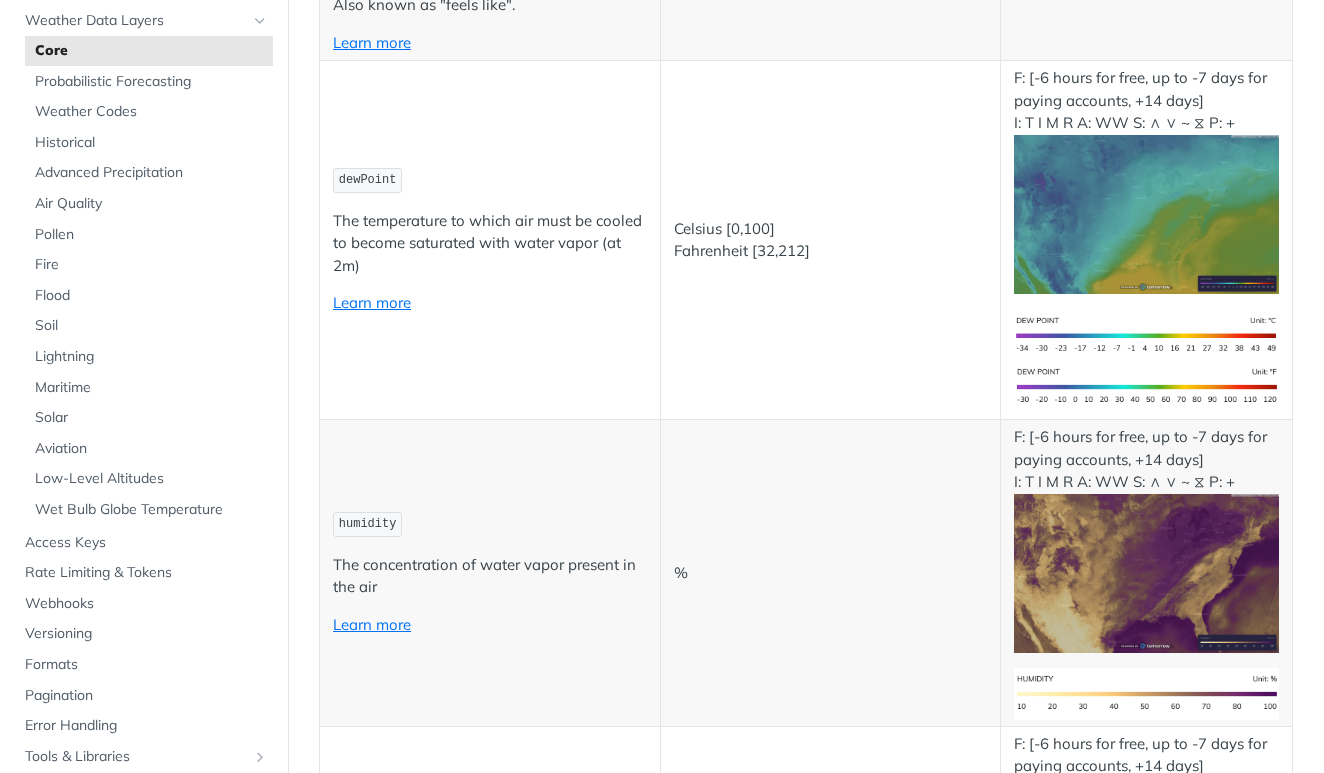 scroll, scrollTop: 706, scrollLeft: 0, axis: vertical 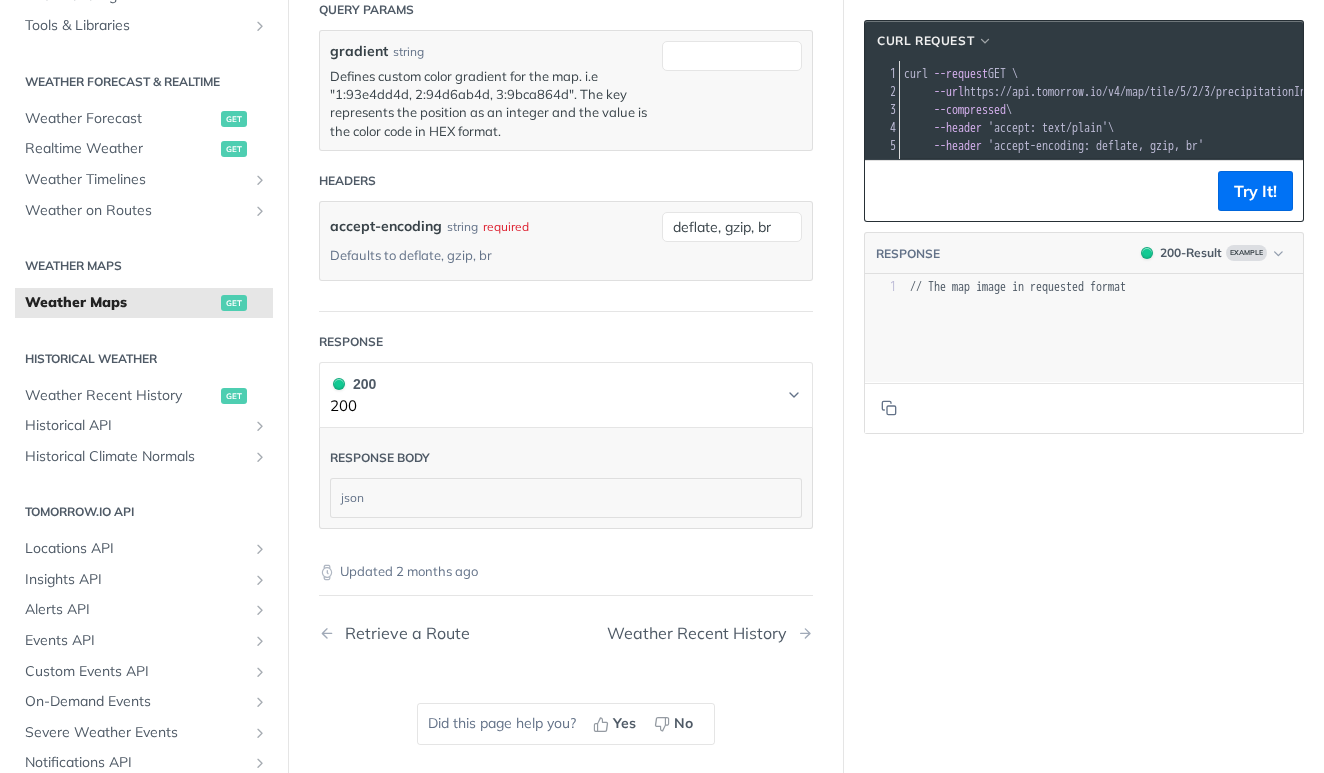 click 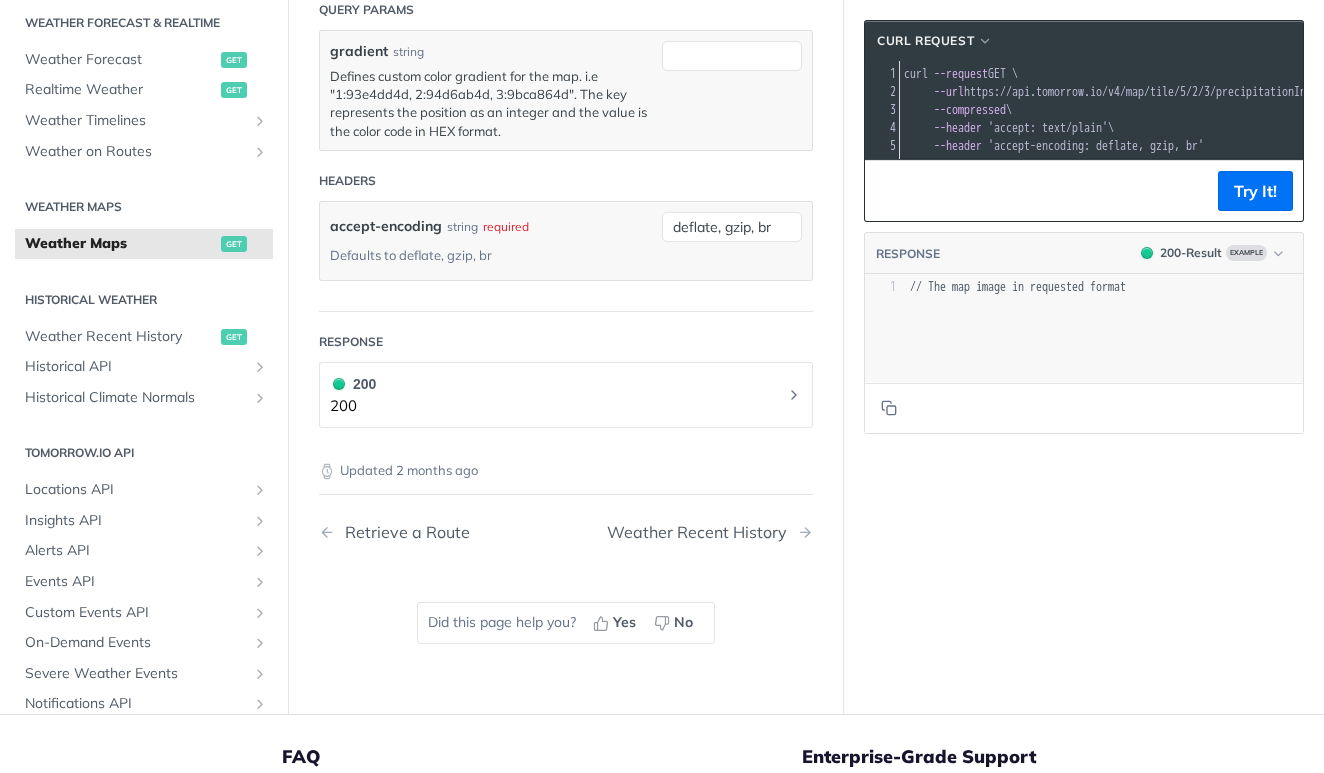 click 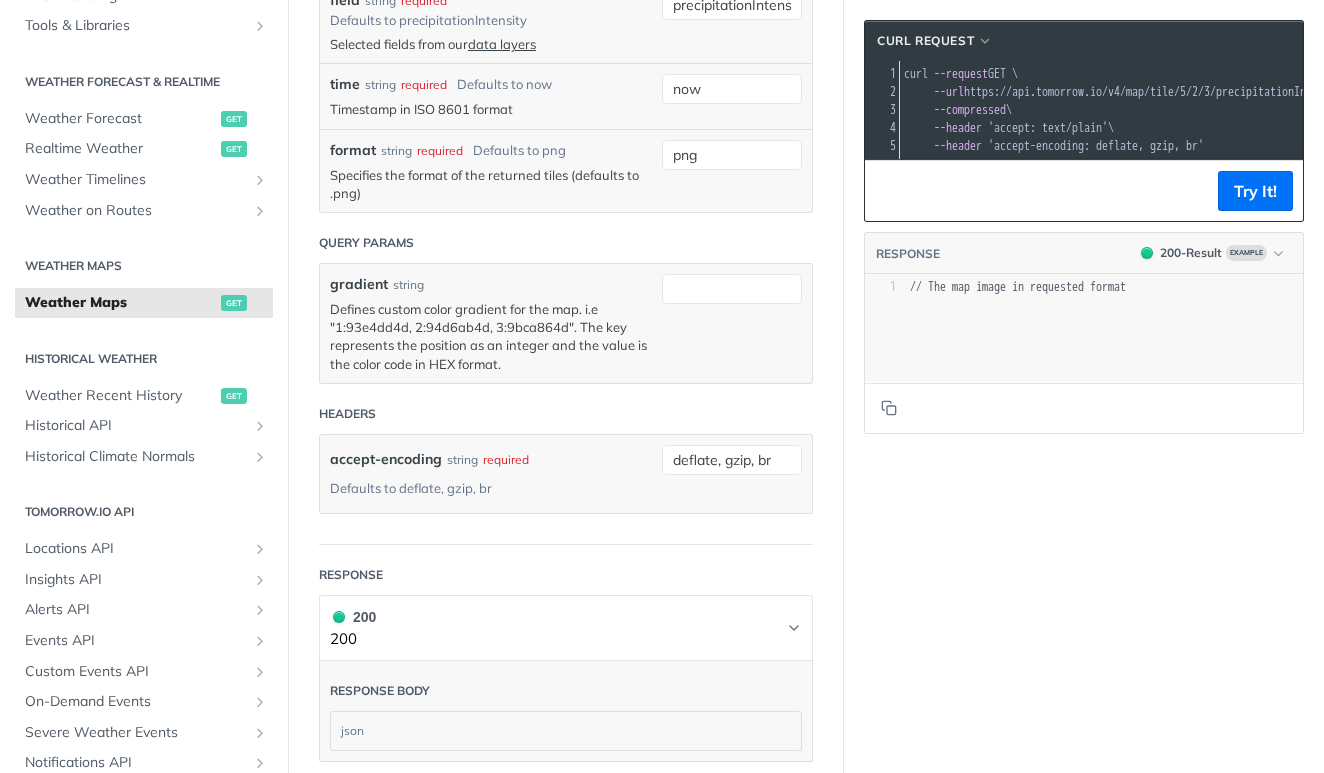 scroll, scrollTop: 2635, scrollLeft: 0, axis: vertical 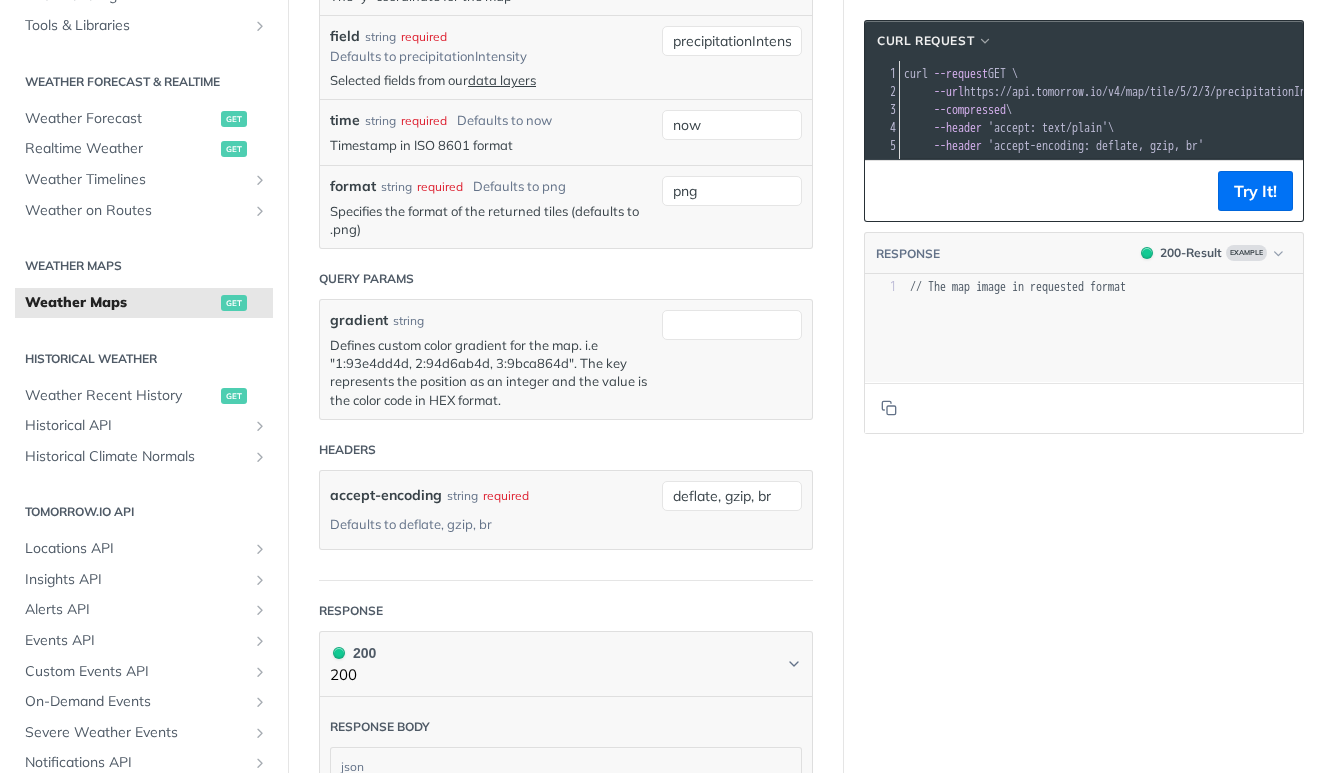click on "get" at bounding box center [234, 303] 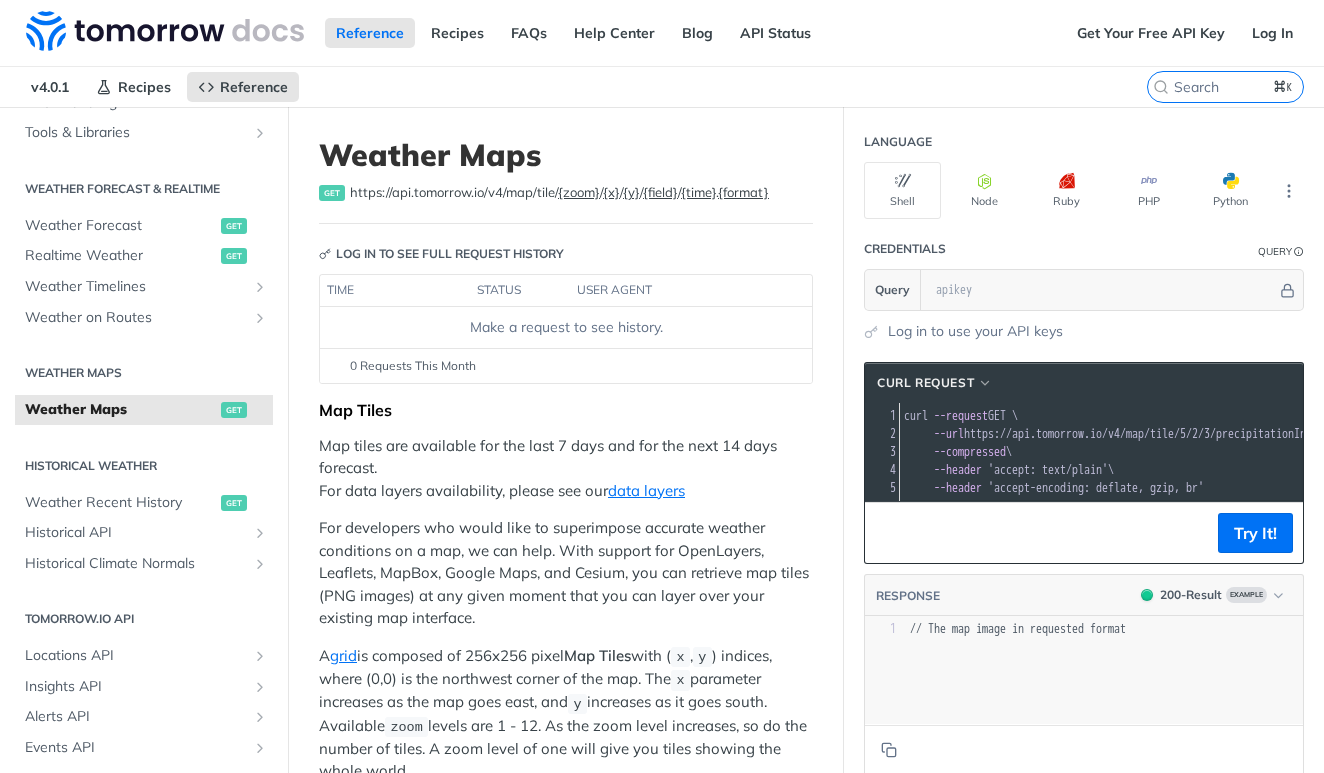 scroll, scrollTop: 0, scrollLeft: 0, axis: both 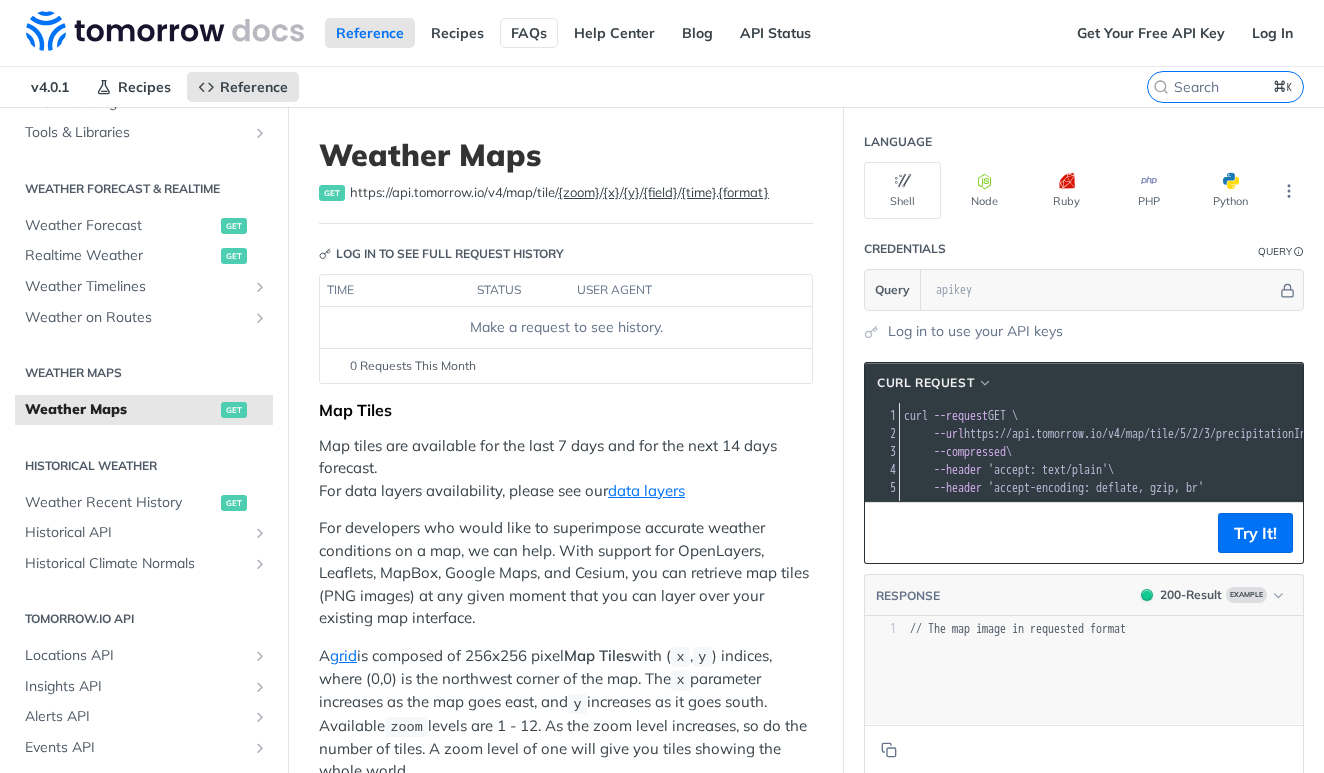 click on "FAQs" at bounding box center (529, 33) 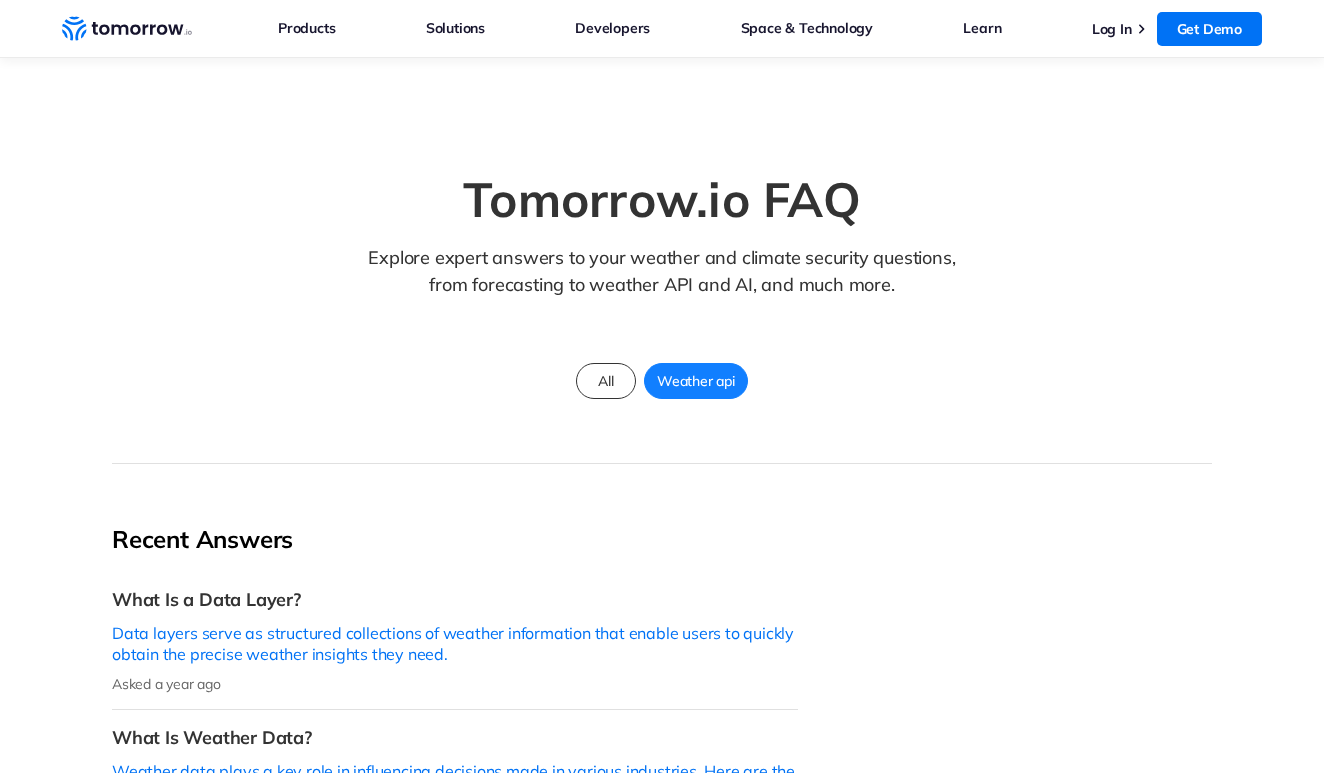 scroll, scrollTop: 0, scrollLeft: 0, axis: both 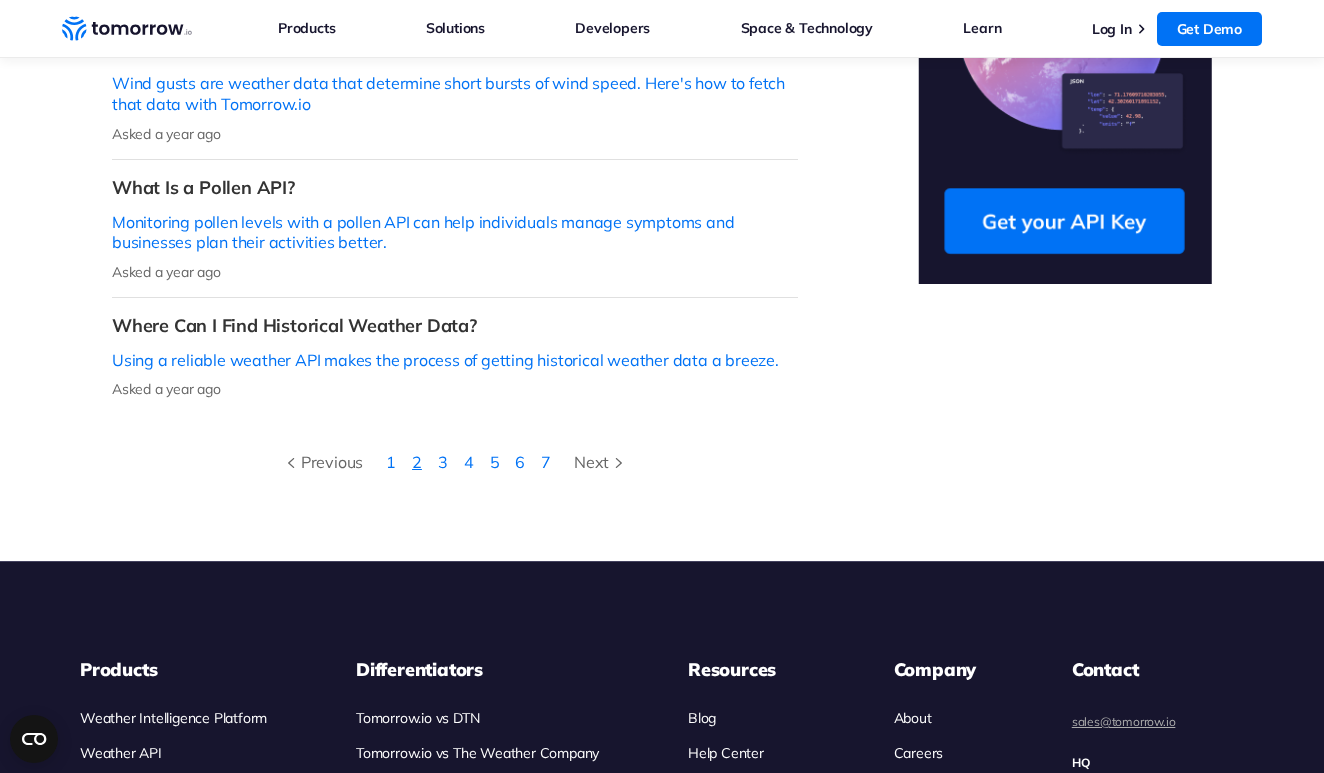 click on "2" at bounding box center (417, 462) 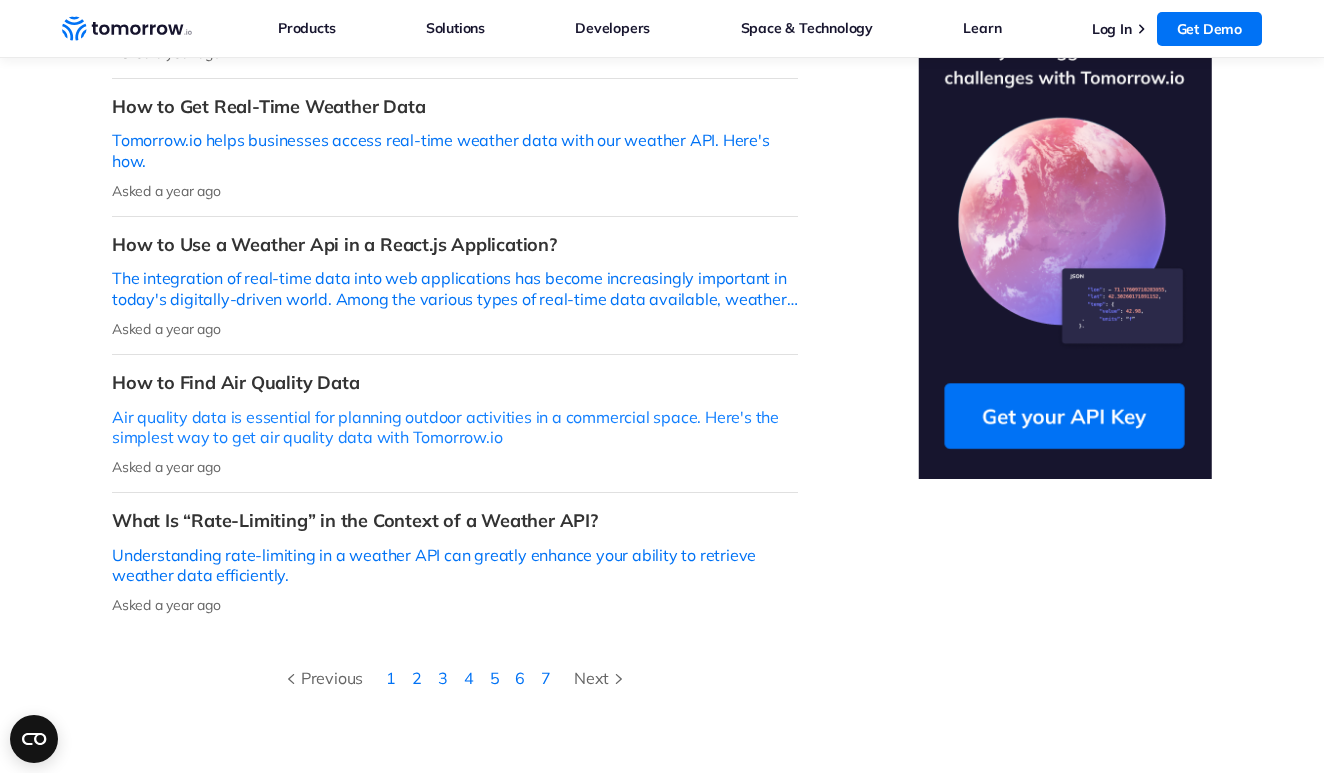 scroll, scrollTop: 632, scrollLeft: 0, axis: vertical 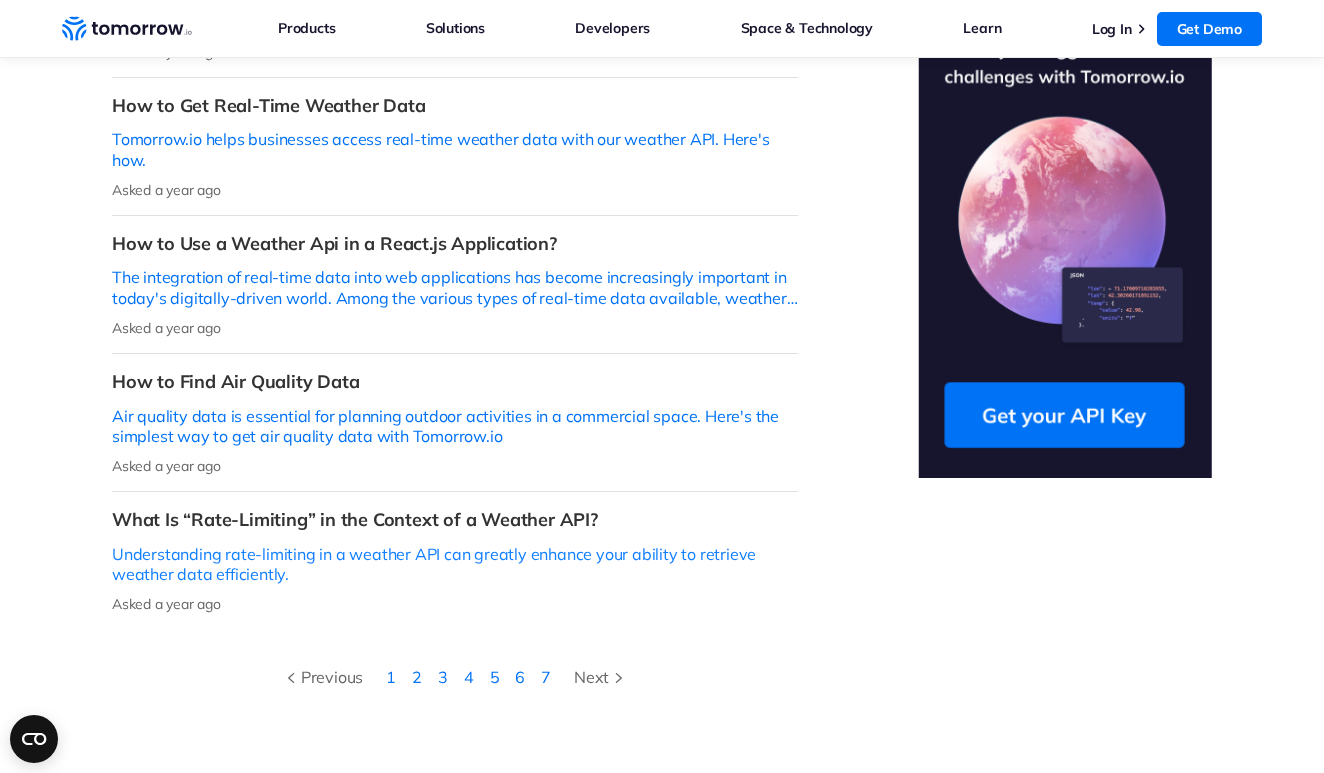 click on "Understanding rate-limiting in a weather API can greatly enhance your ability to retrieve weather data efficiently." at bounding box center (455, 565) 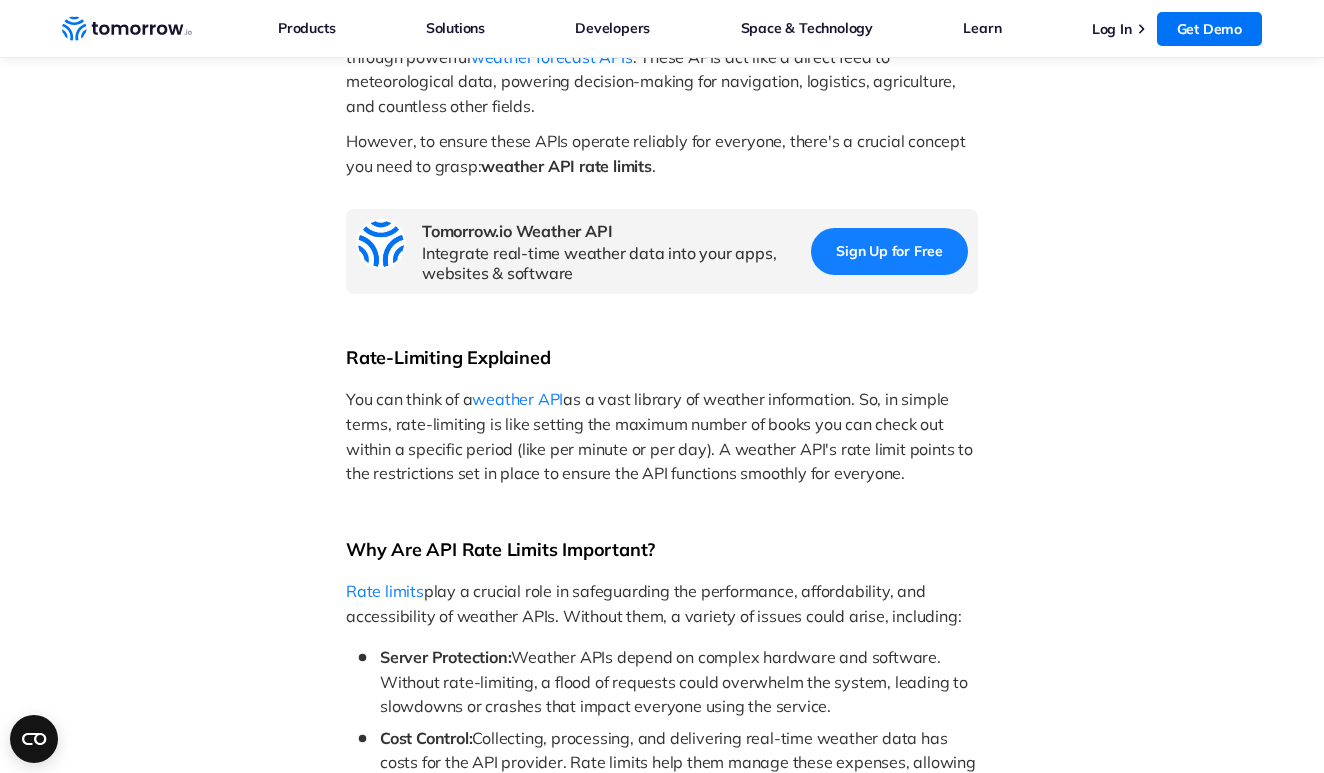 scroll, scrollTop: 822, scrollLeft: 0, axis: vertical 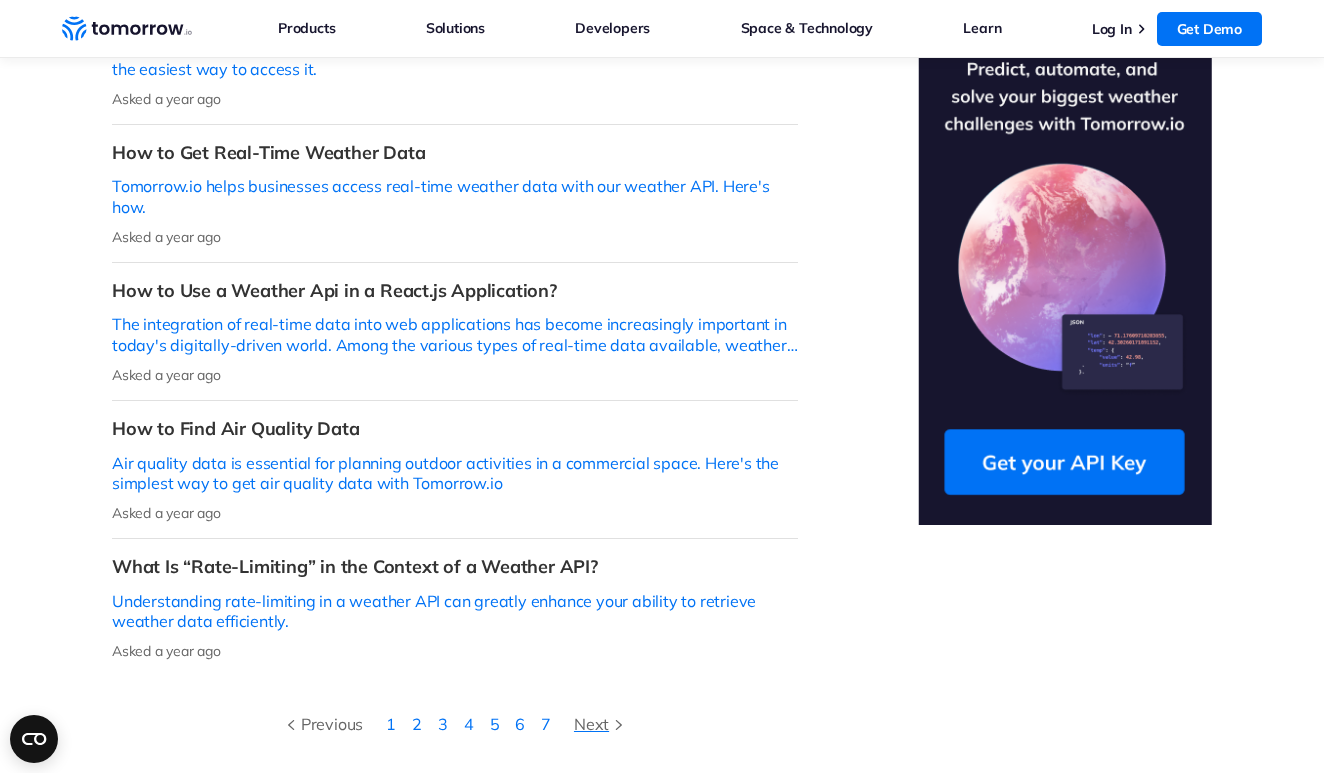 click on "Next" at bounding box center [601, 724] 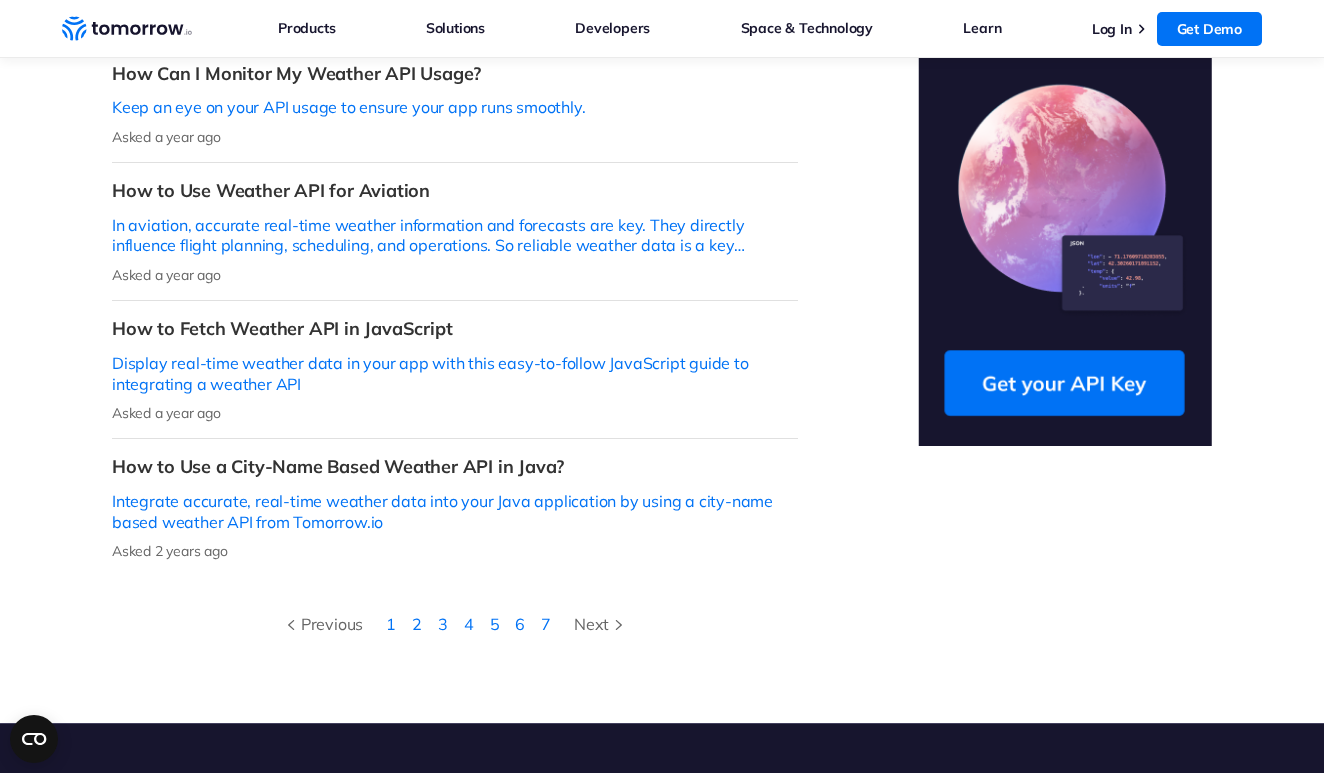 scroll, scrollTop: 658, scrollLeft: 0, axis: vertical 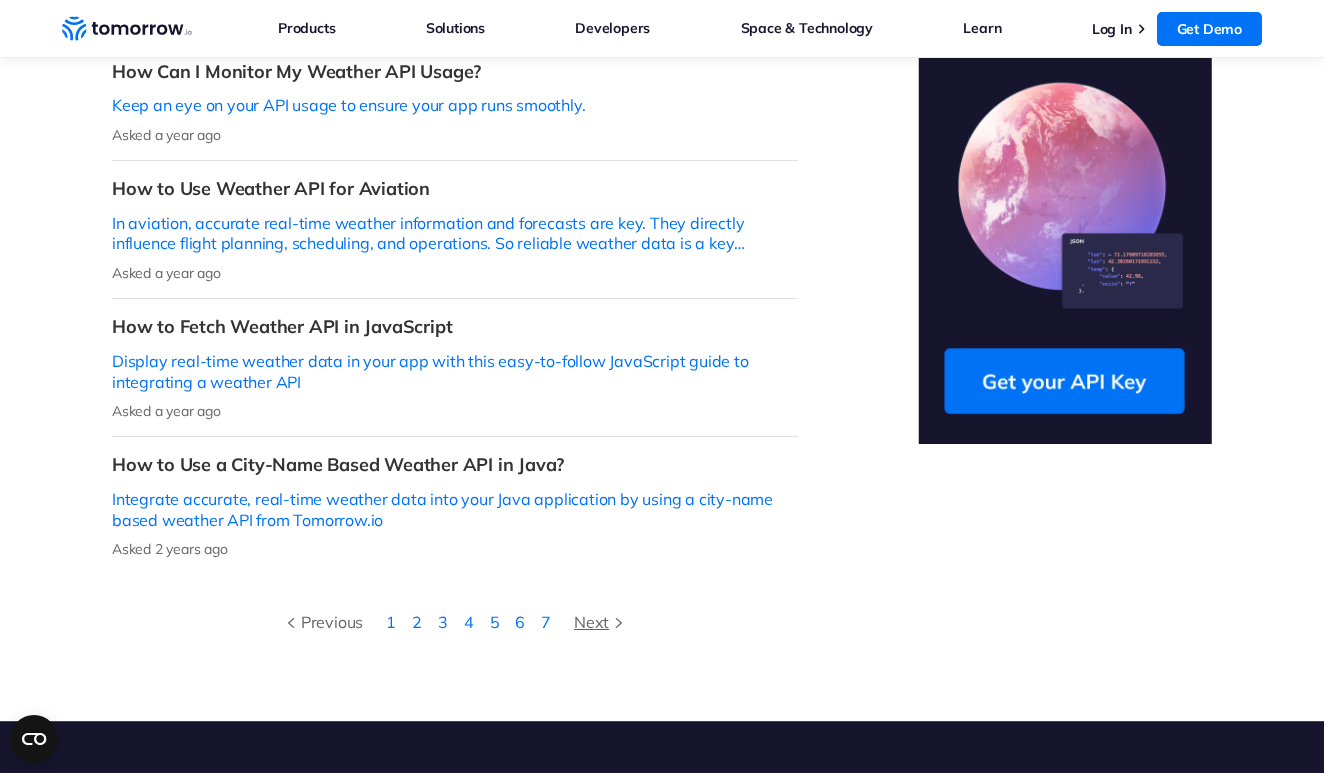 click on "Next" at bounding box center [601, 622] 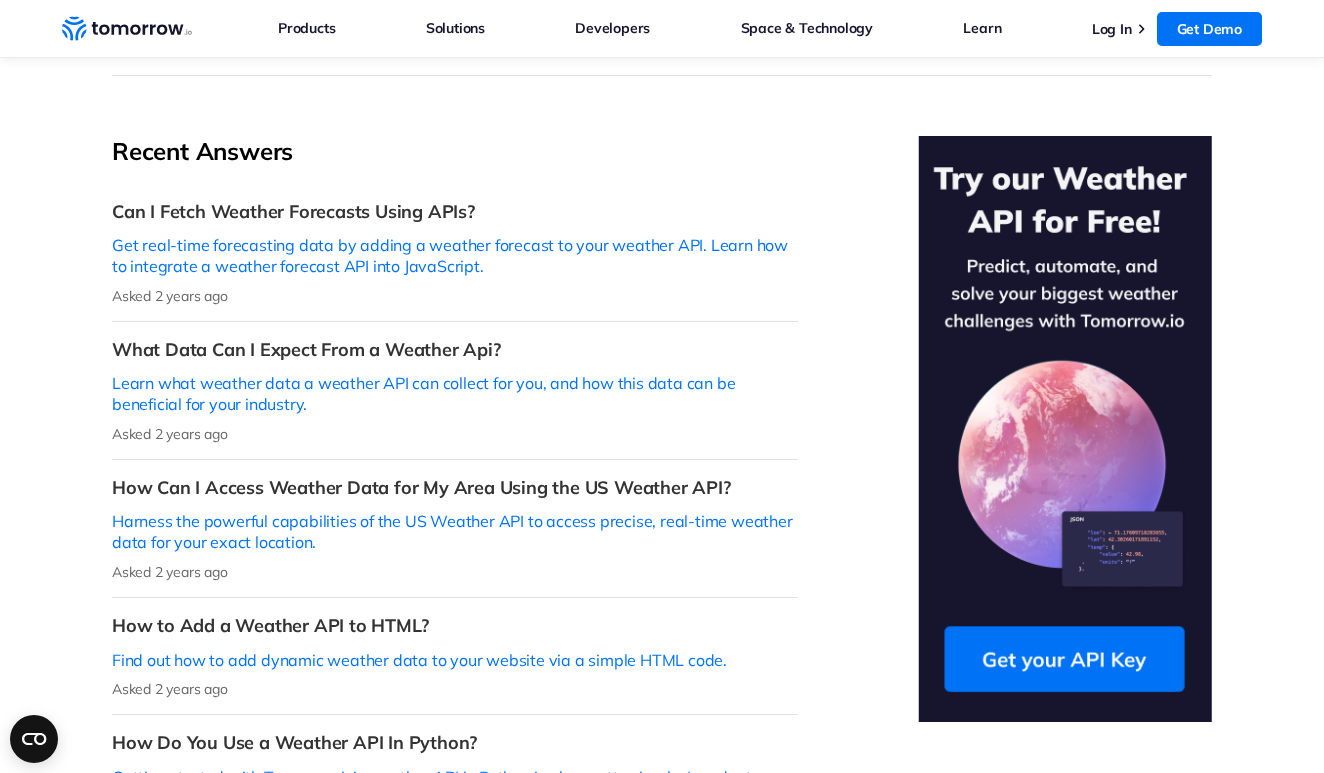 scroll, scrollTop: 378, scrollLeft: 0, axis: vertical 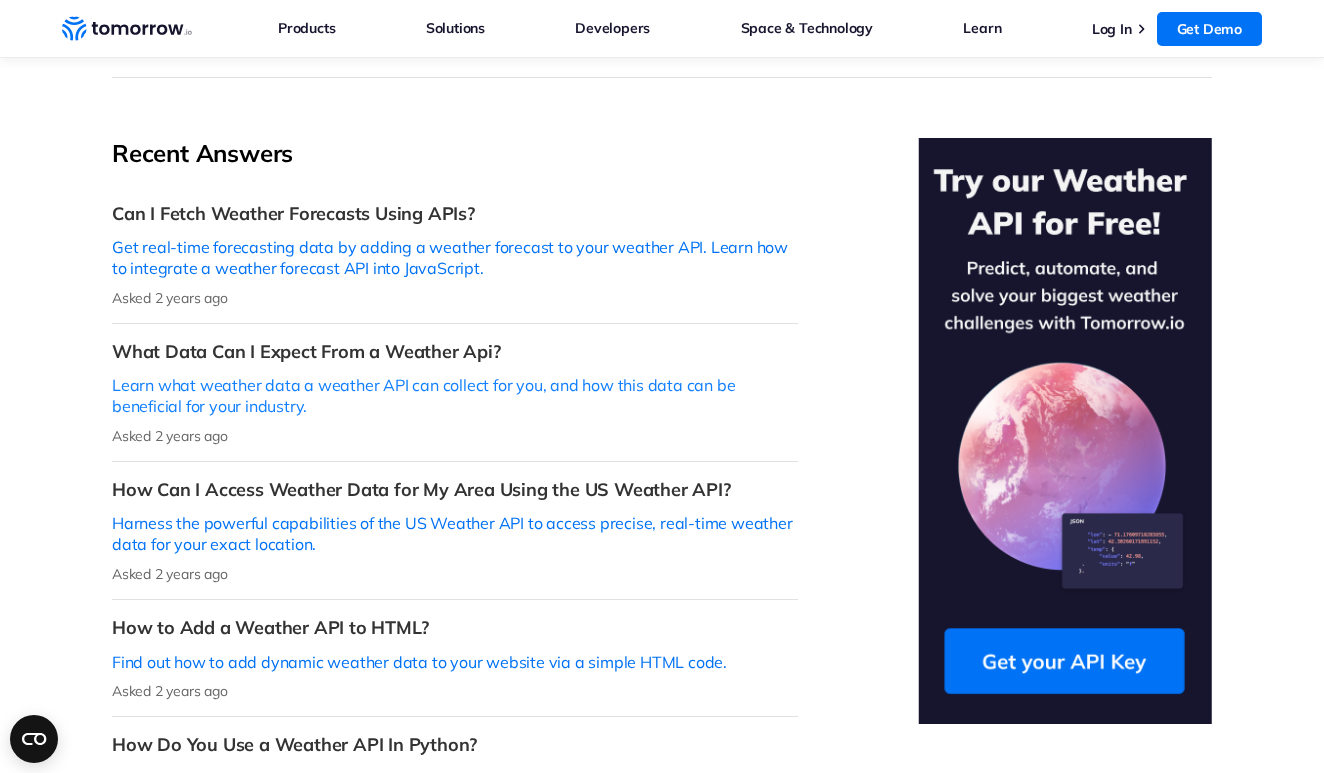 click on "Learn what weather data a weather API can collect for you, and how this data can be beneficial for your industry." at bounding box center (455, 396) 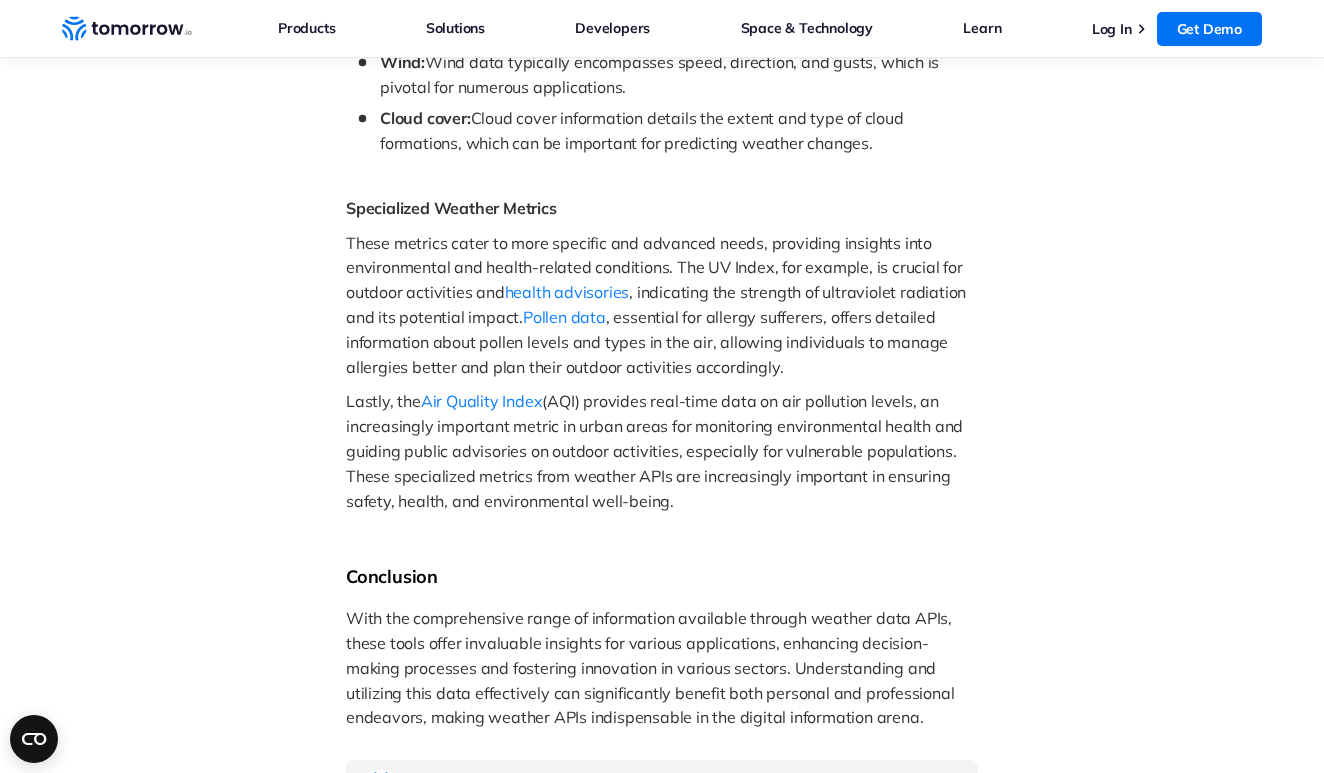 scroll, scrollTop: 1812, scrollLeft: 0, axis: vertical 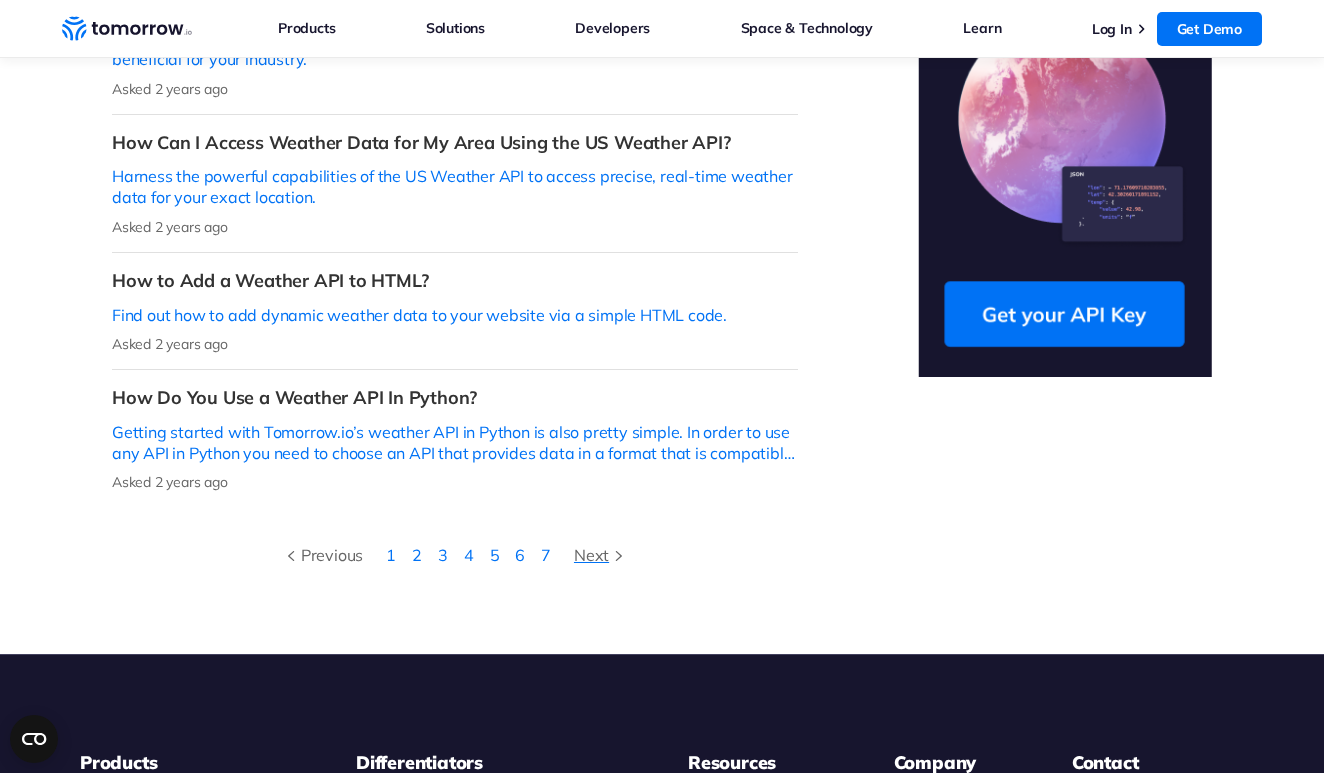 click on "Next" at bounding box center [601, 555] 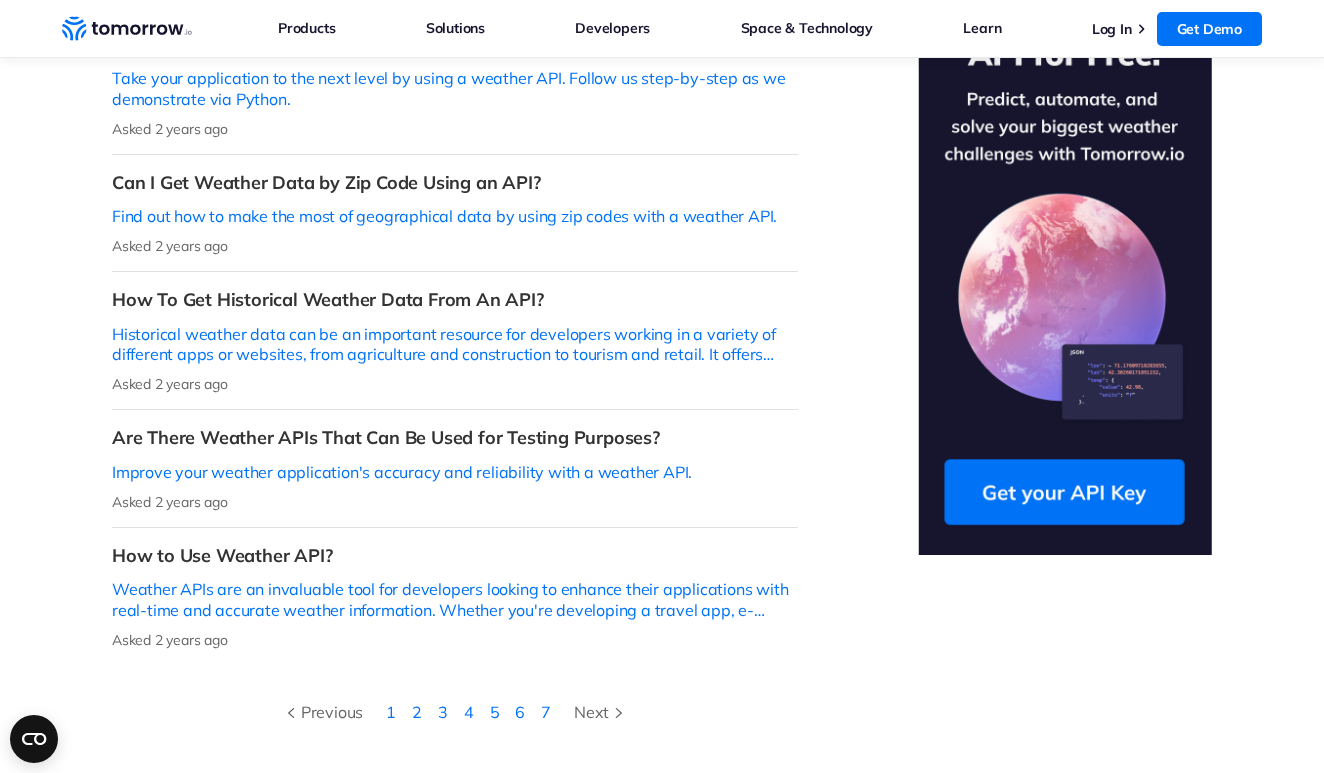 scroll, scrollTop: 549, scrollLeft: 0, axis: vertical 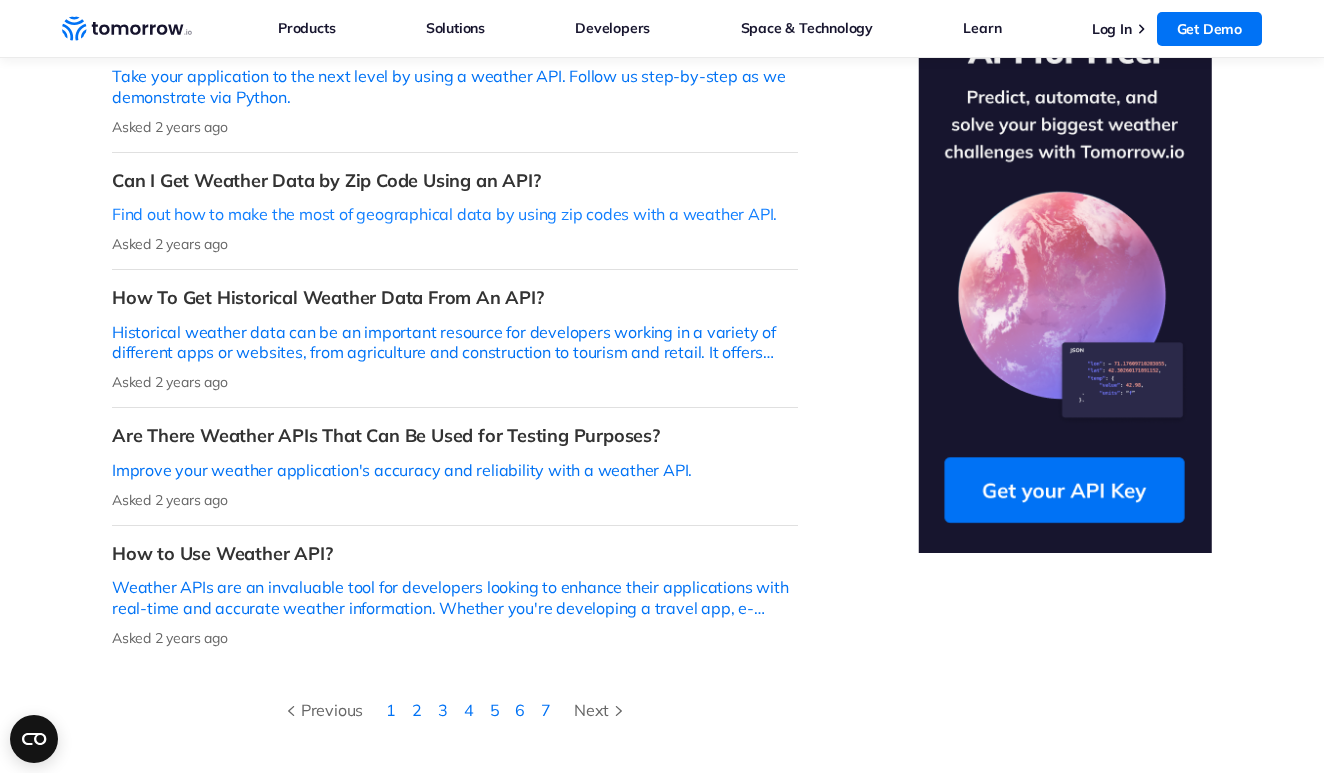 click on "Can I Get Weather Data by Zip Code Using an API?" at bounding box center (455, 180) 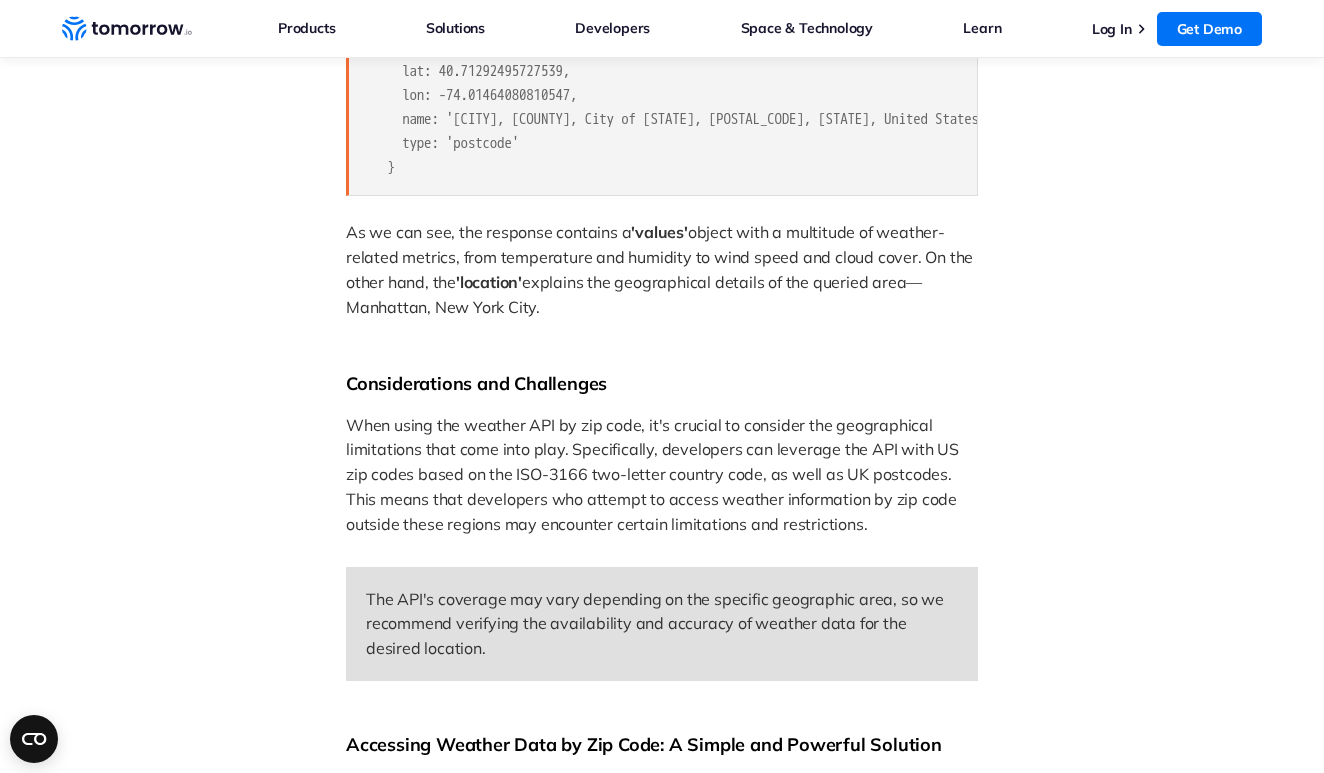 scroll, scrollTop: 2804, scrollLeft: 0, axis: vertical 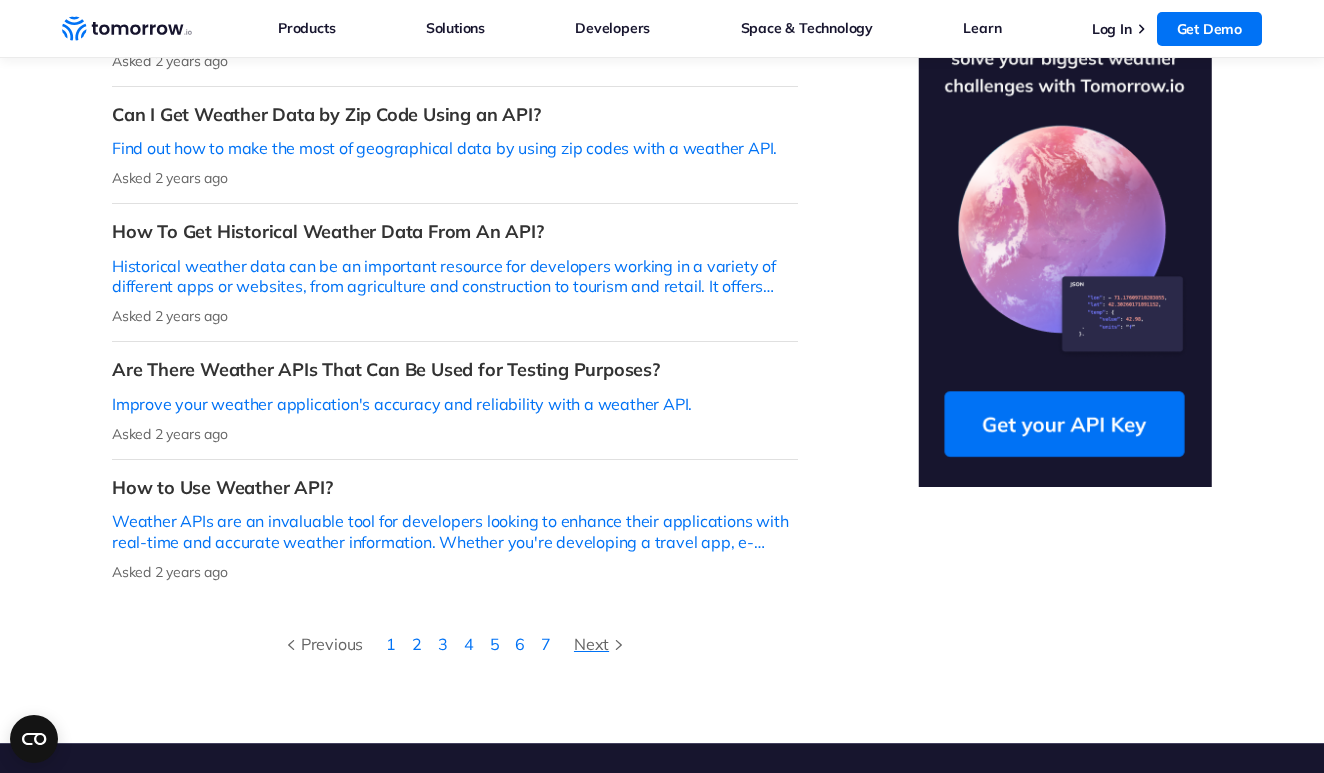 click on "Next" at bounding box center [601, 644] 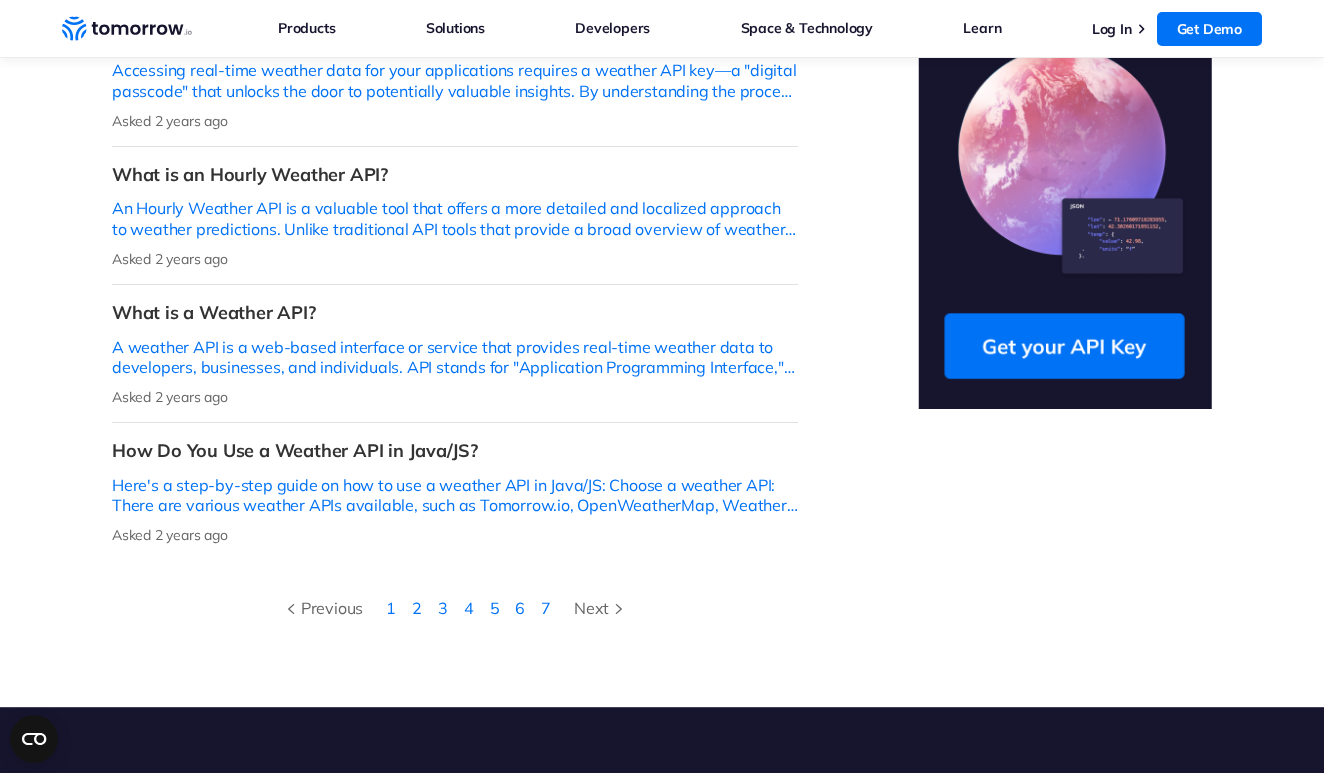 scroll, scrollTop: 694, scrollLeft: 0, axis: vertical 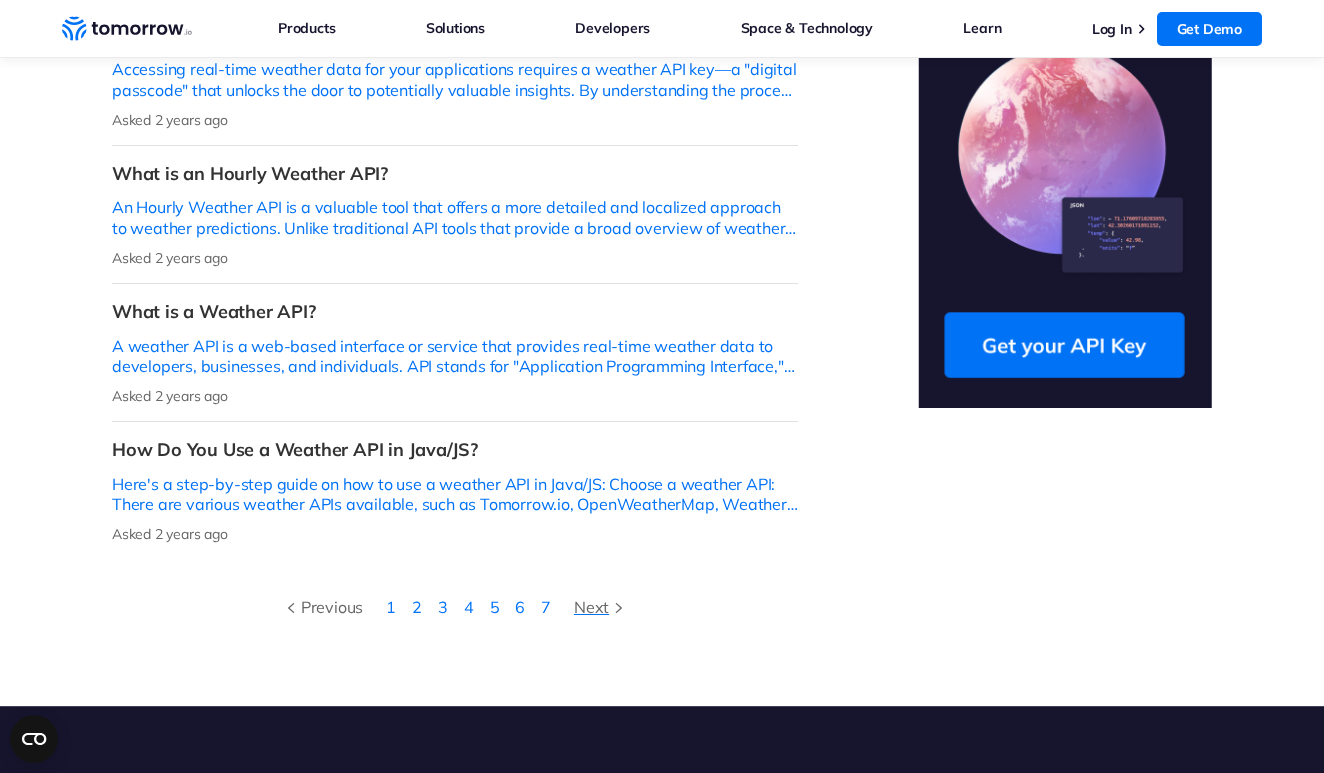 click on "Next" at bounding box center [601, 607] 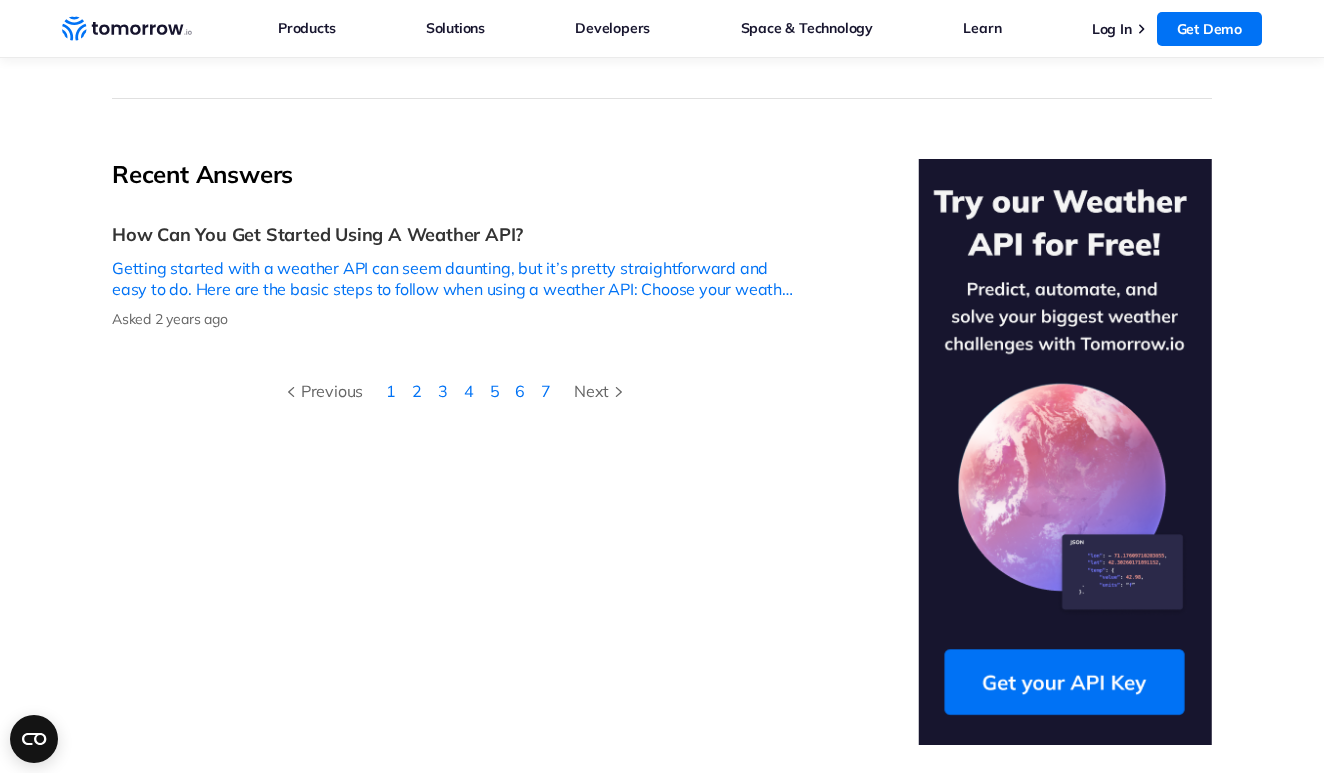 scroll, scrollTop: 360, scrollLeft: 0, axis: vertical 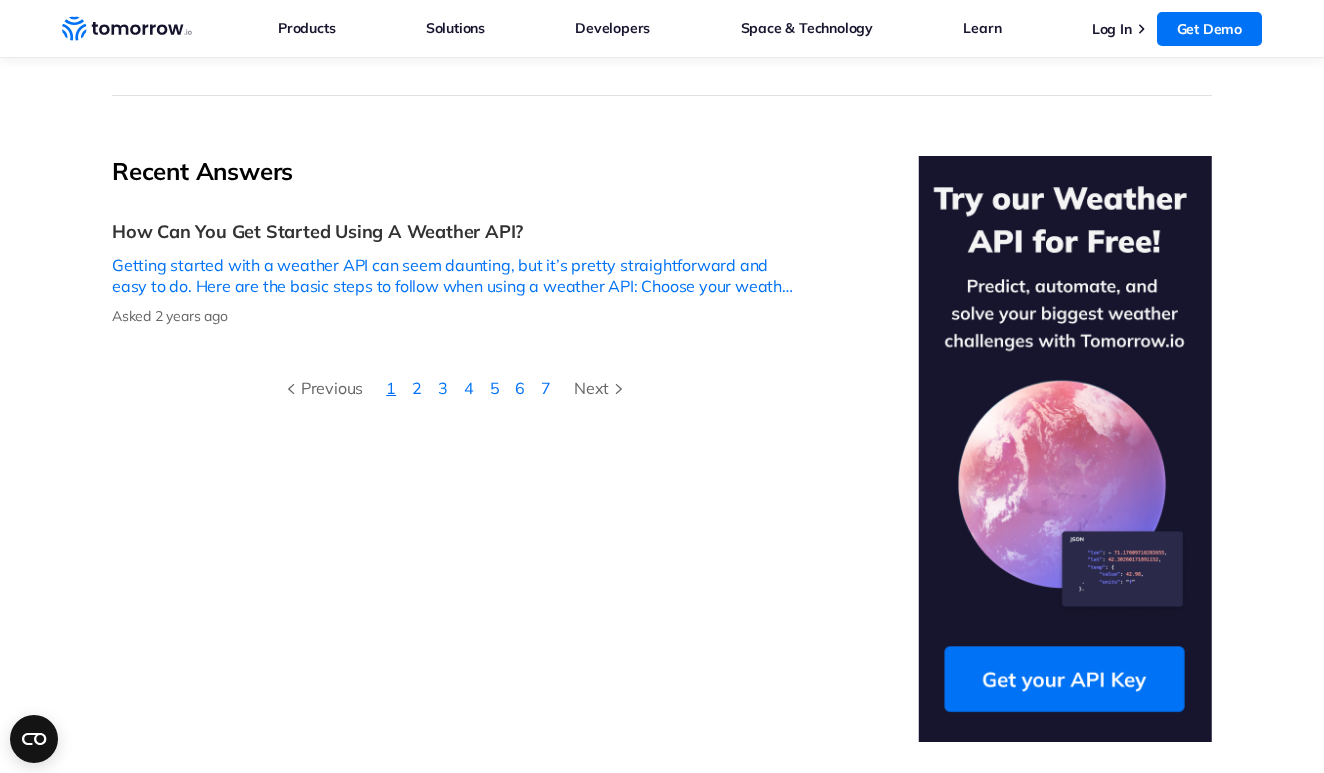 click on "1" at bounding box center (391, 388) 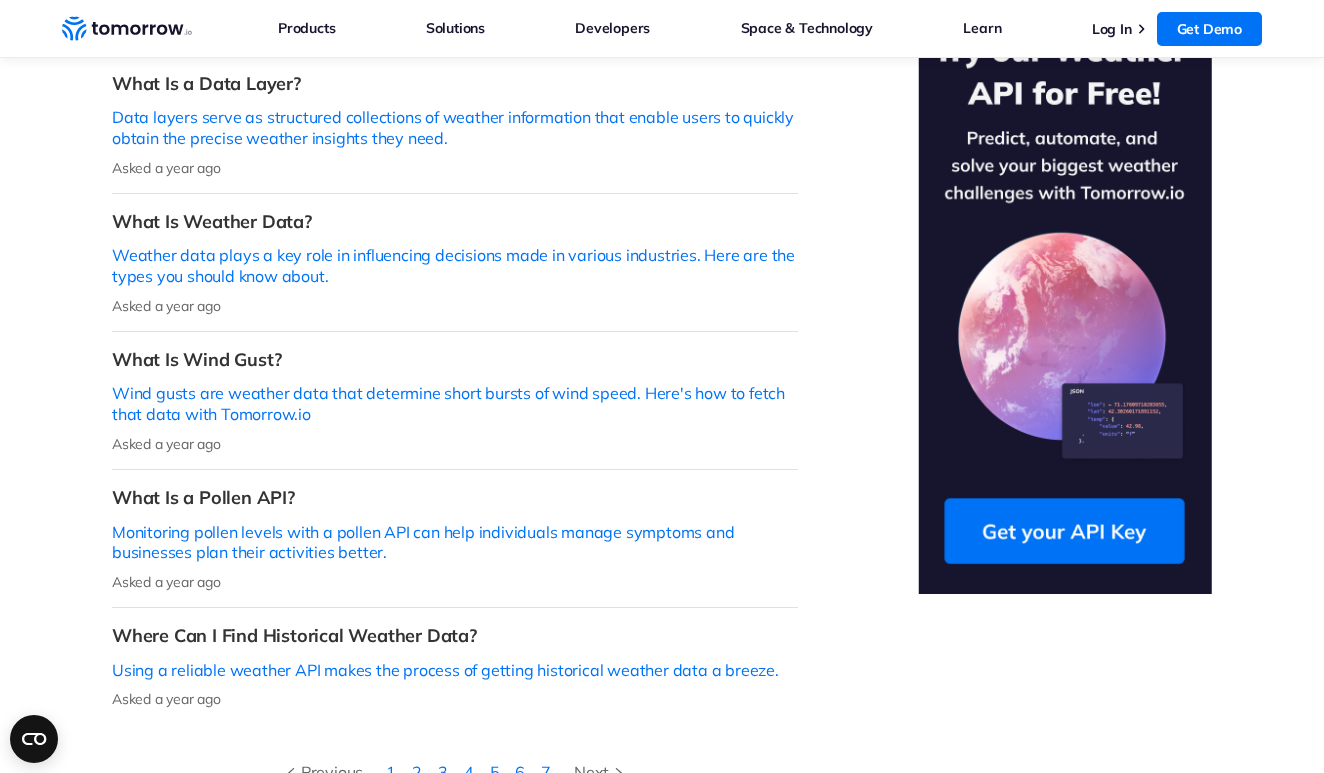 scroll, scrollTop: 509, scrollLeft: 0, axis: vertical 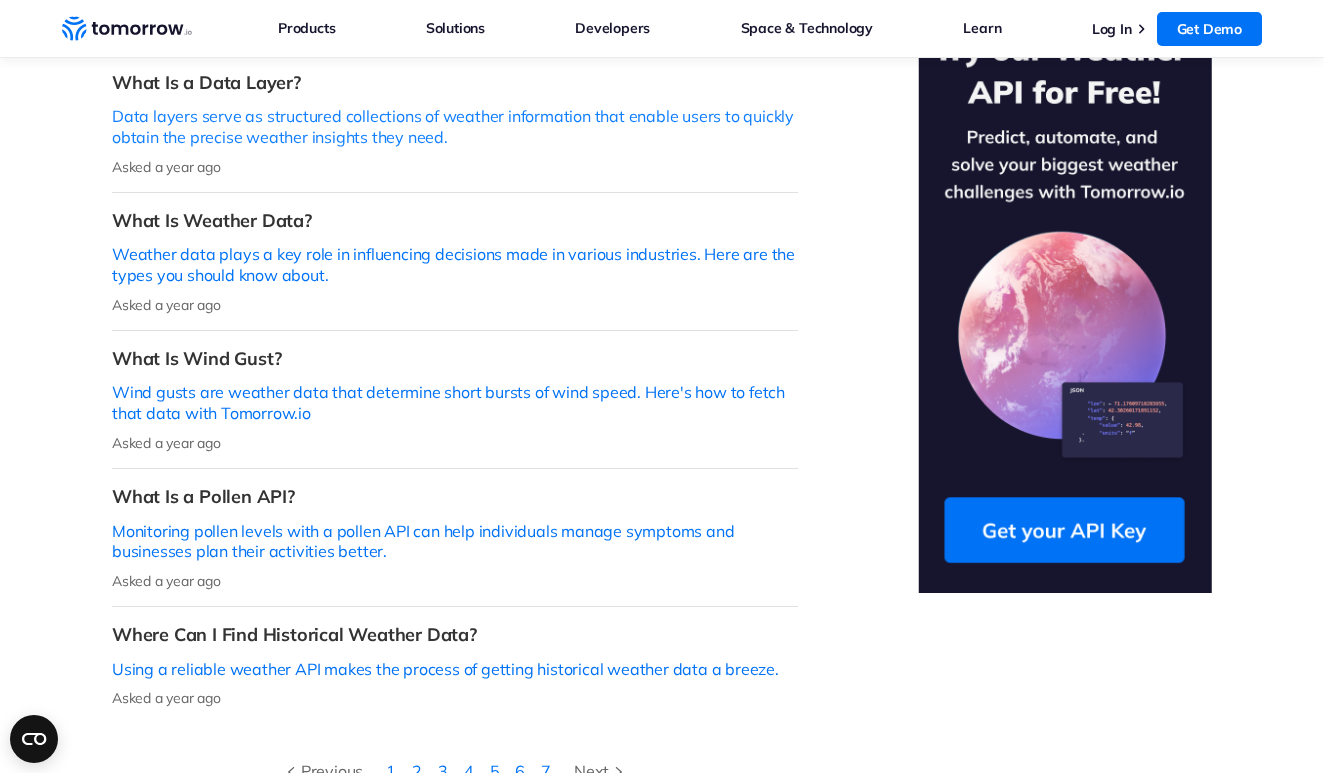 click on "Data layers serve as structured collections of weather information that enable users to quickly obtain the precise weather insights they need." at bounding box center [455, 127] 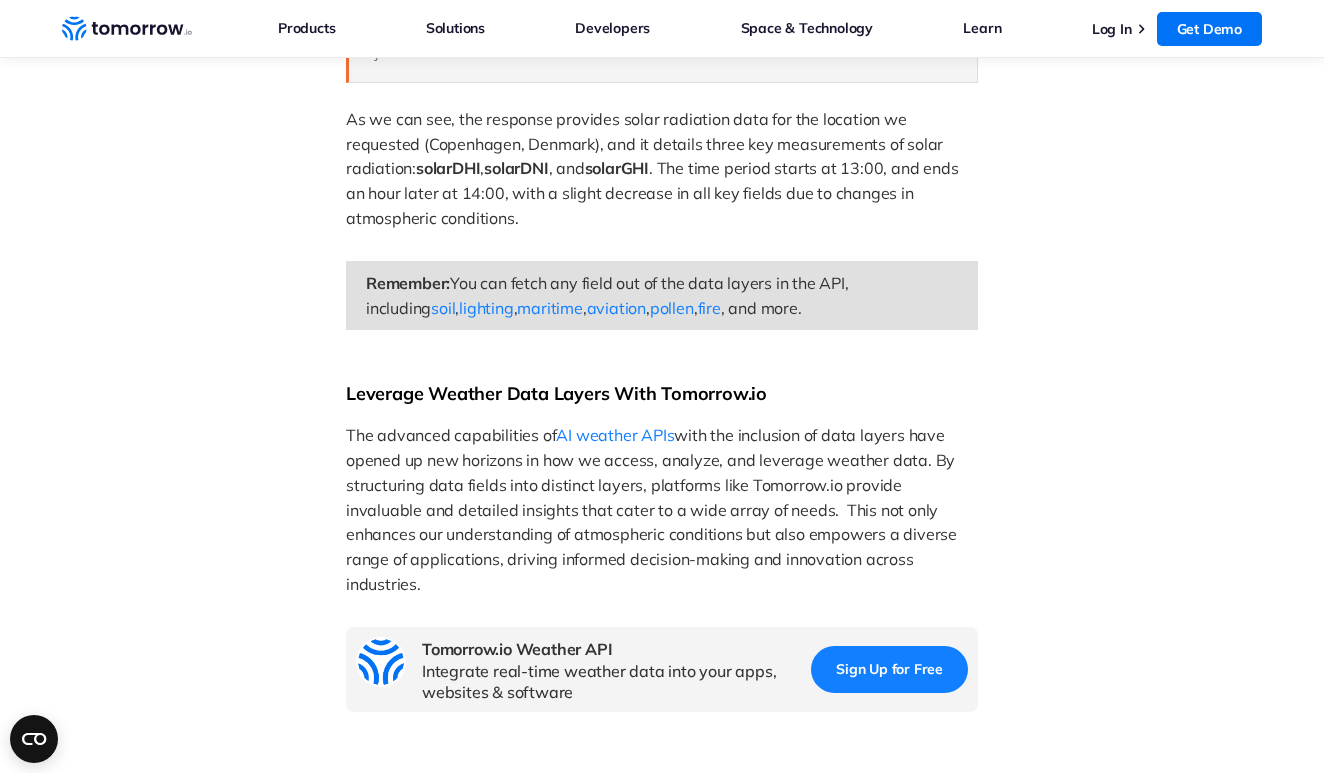 scroll, scrollTop: 3747, scrollLeft: 0, axis: vertical 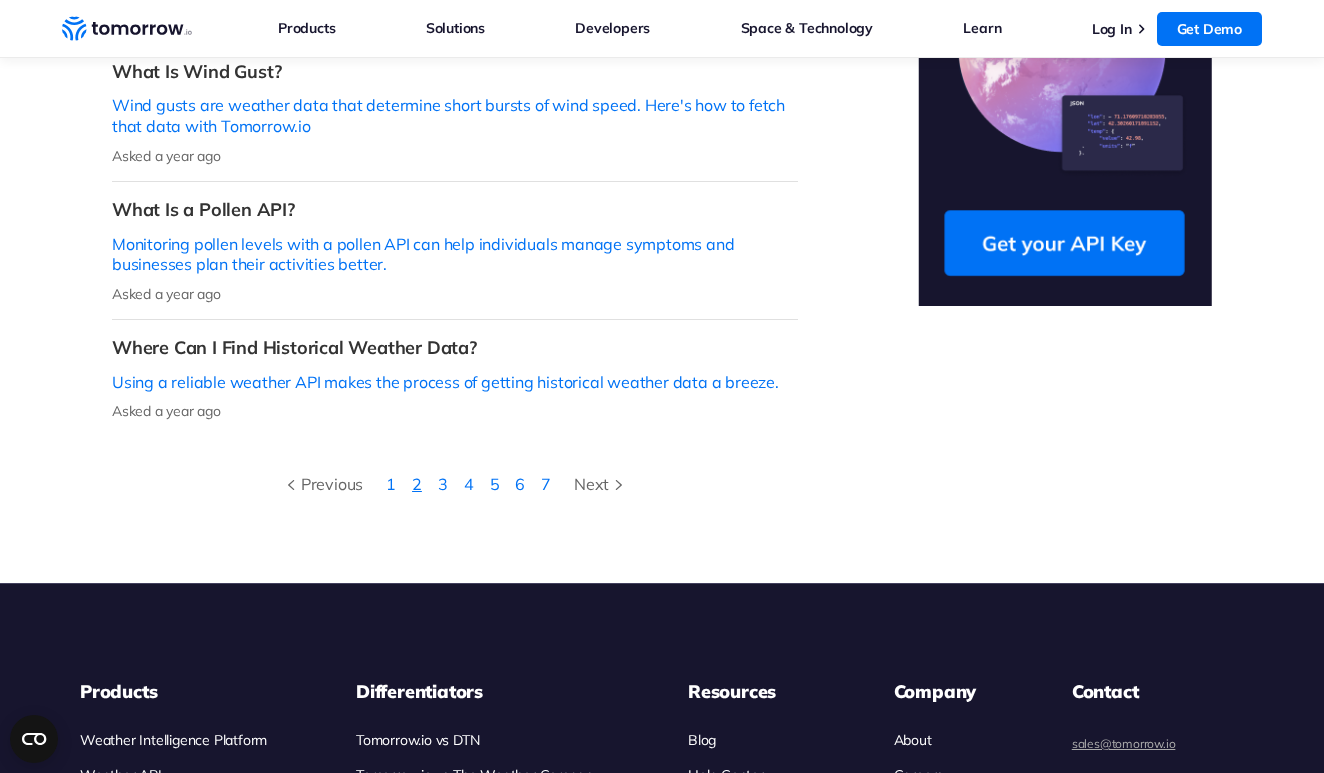 click on "2" at bounding box center (417, 484) 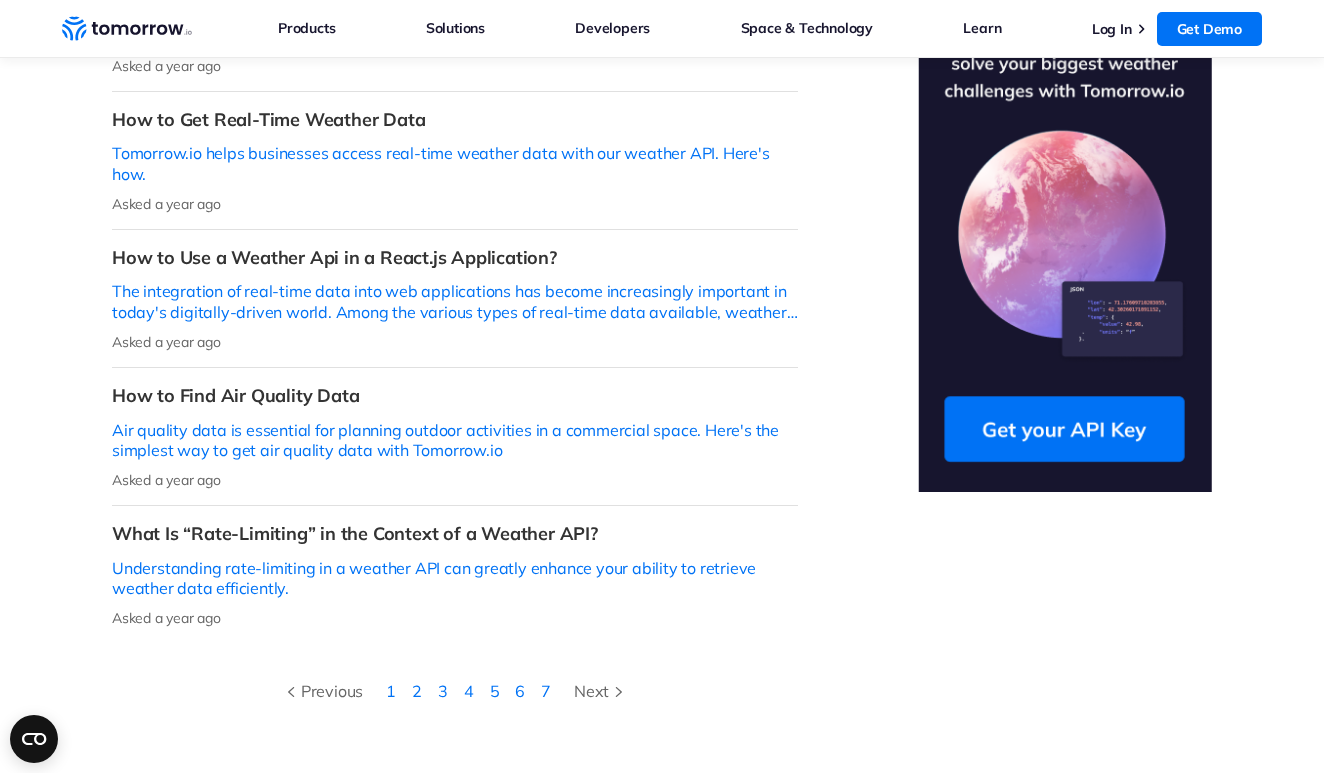 scroll, scrollTop: 624, scrollLeft: 0, axis: vertical 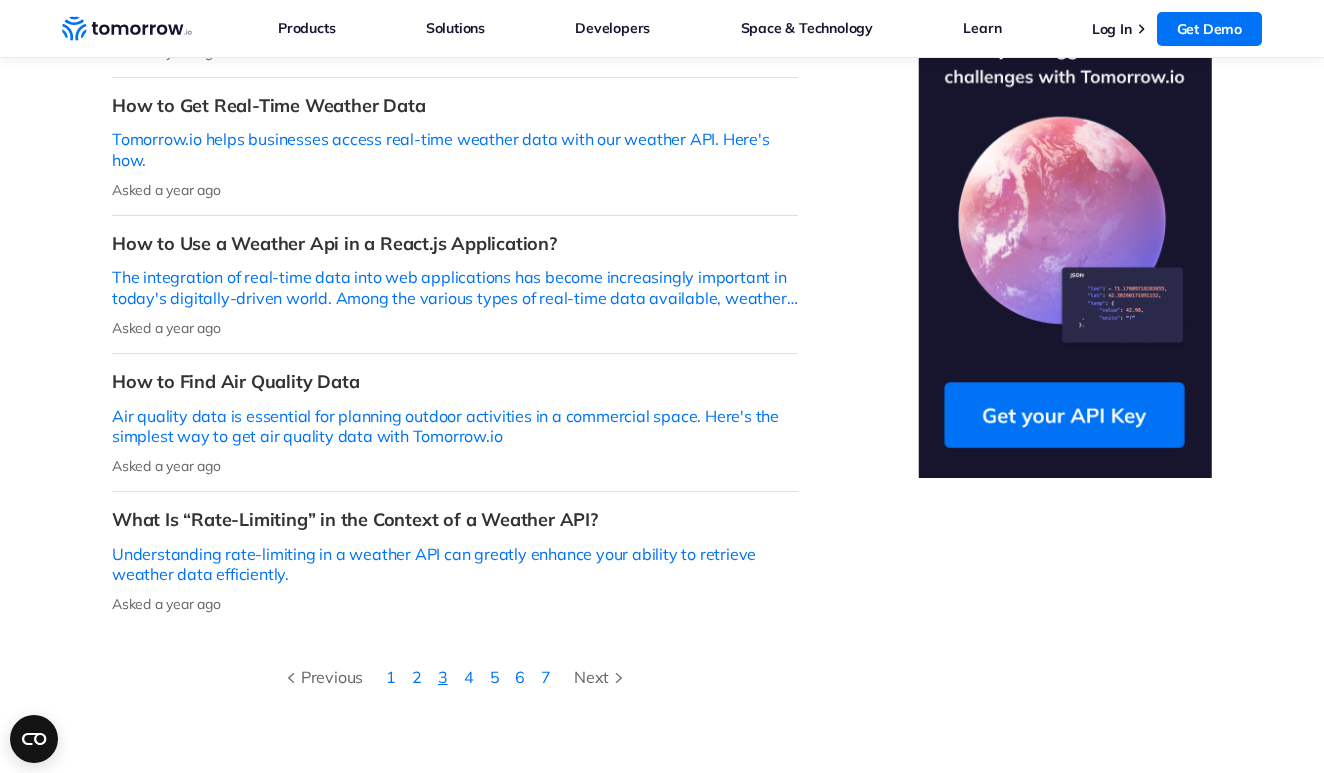 click on "3" at bounding box center [443, 677] 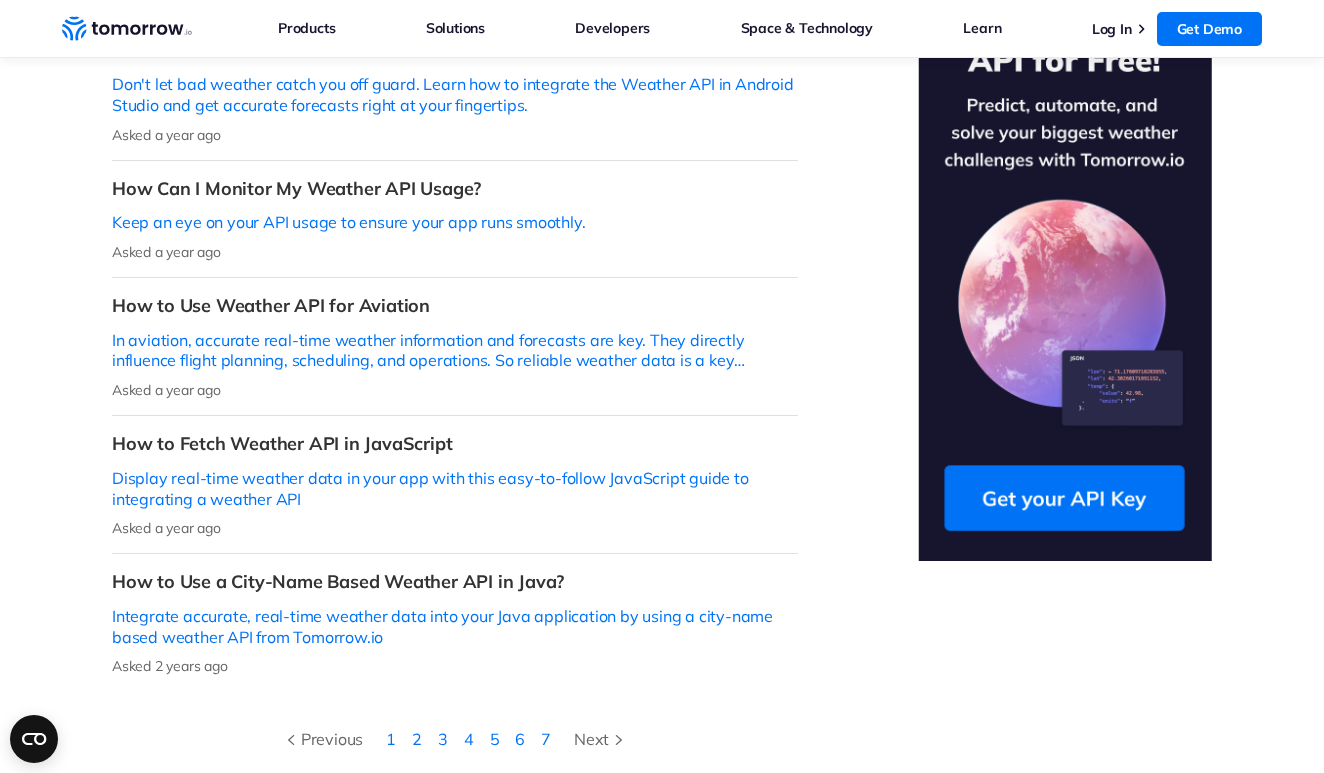 scroll, scrollTop: 542, scrollLeft: 0, axis: vertical 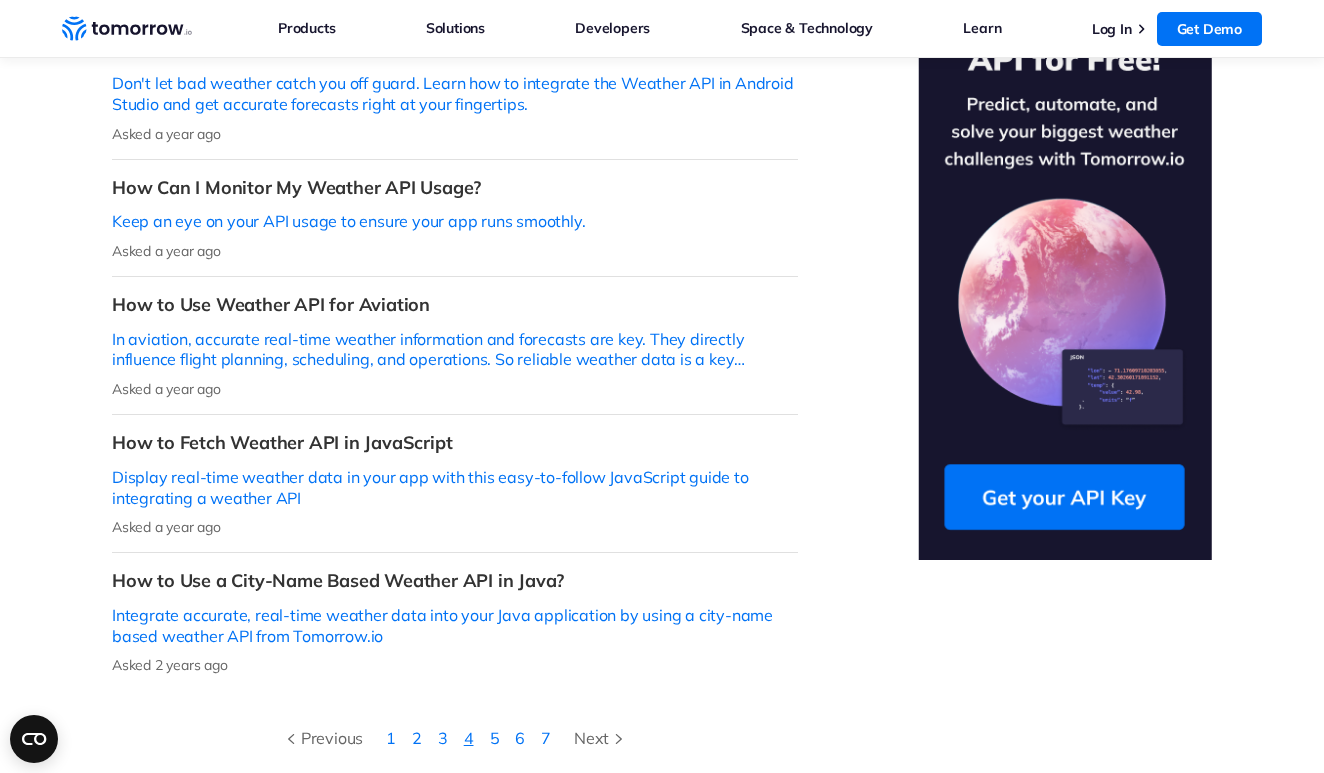 click on "4" at bounding box center (469, 738) 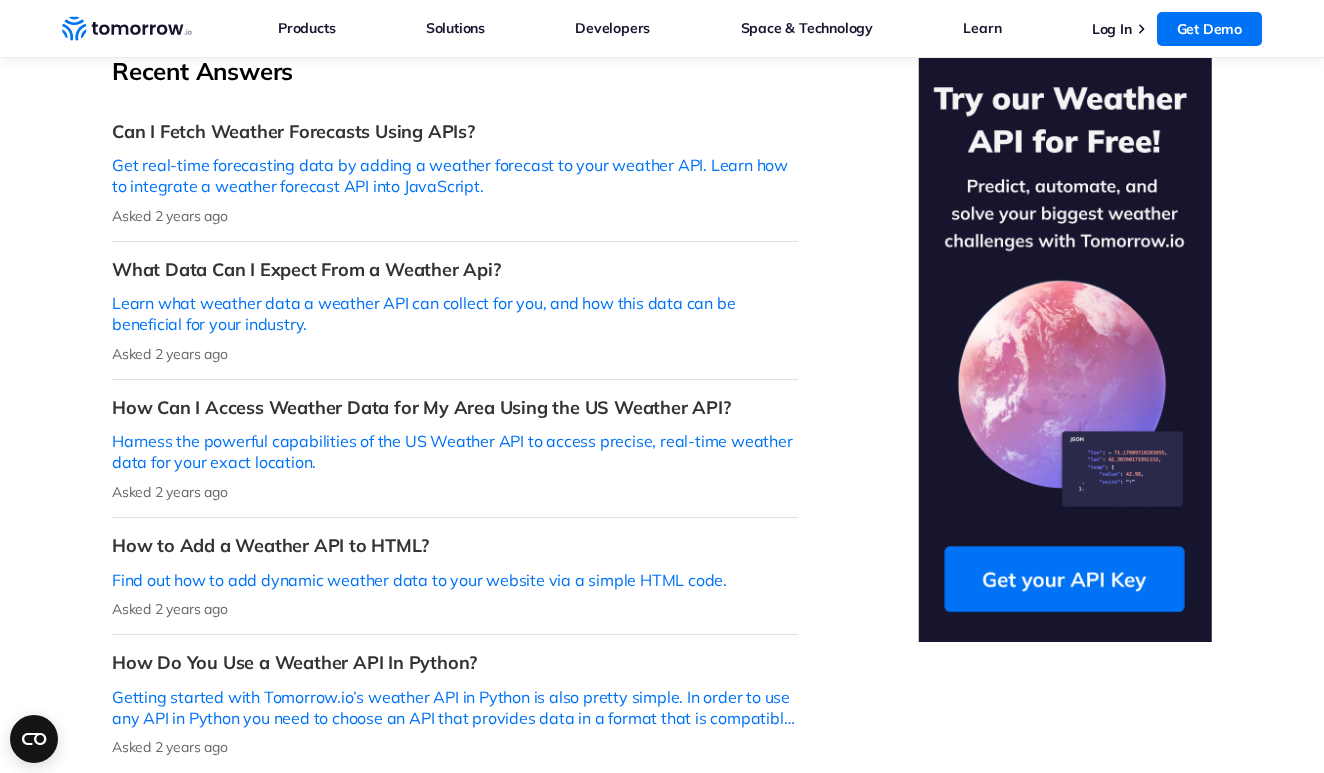 scroll, scrollTop: 501, scrollLeft: 0, axis: vertical 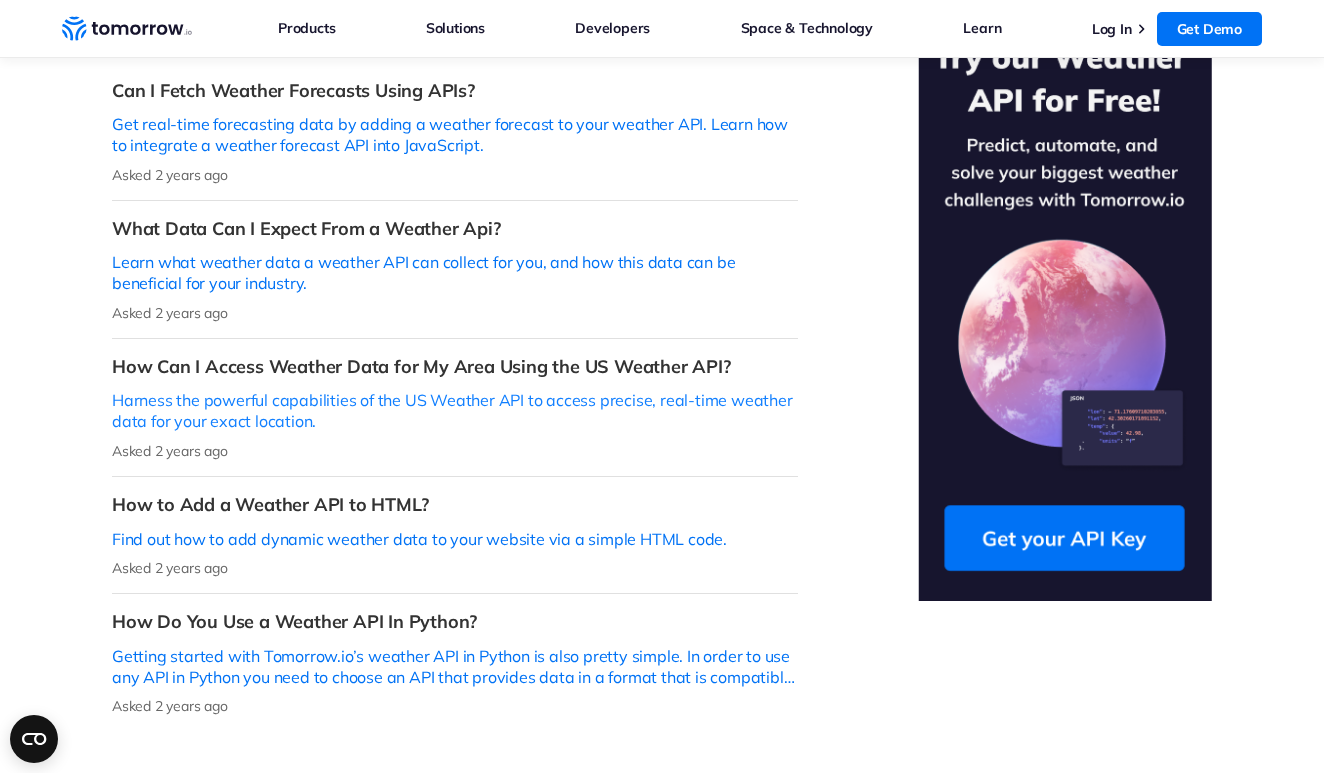 click on "How Can I Access Weather Data for My Area Using the US Weather API?" at bounding box center [455, 366] 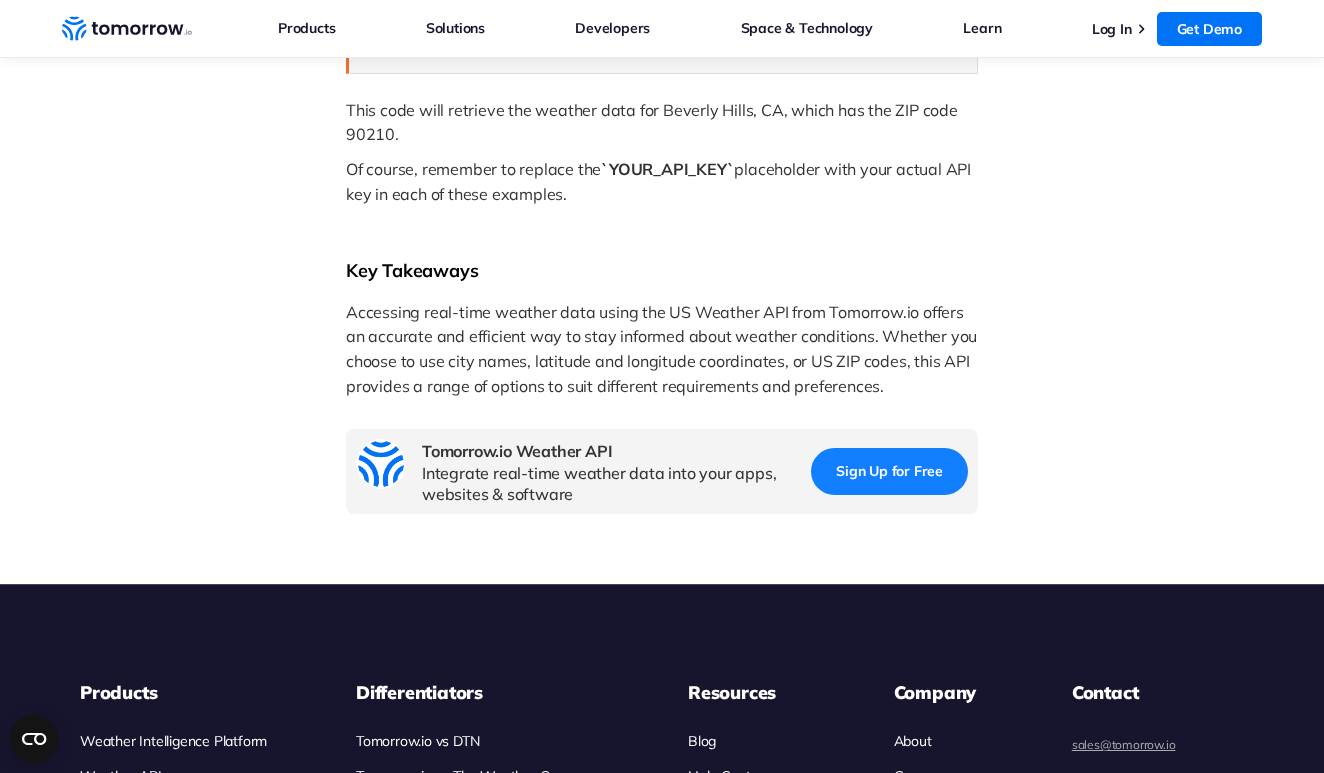 scroll, scrollTop: 2488, scrollLeft: 0, axis: vertical 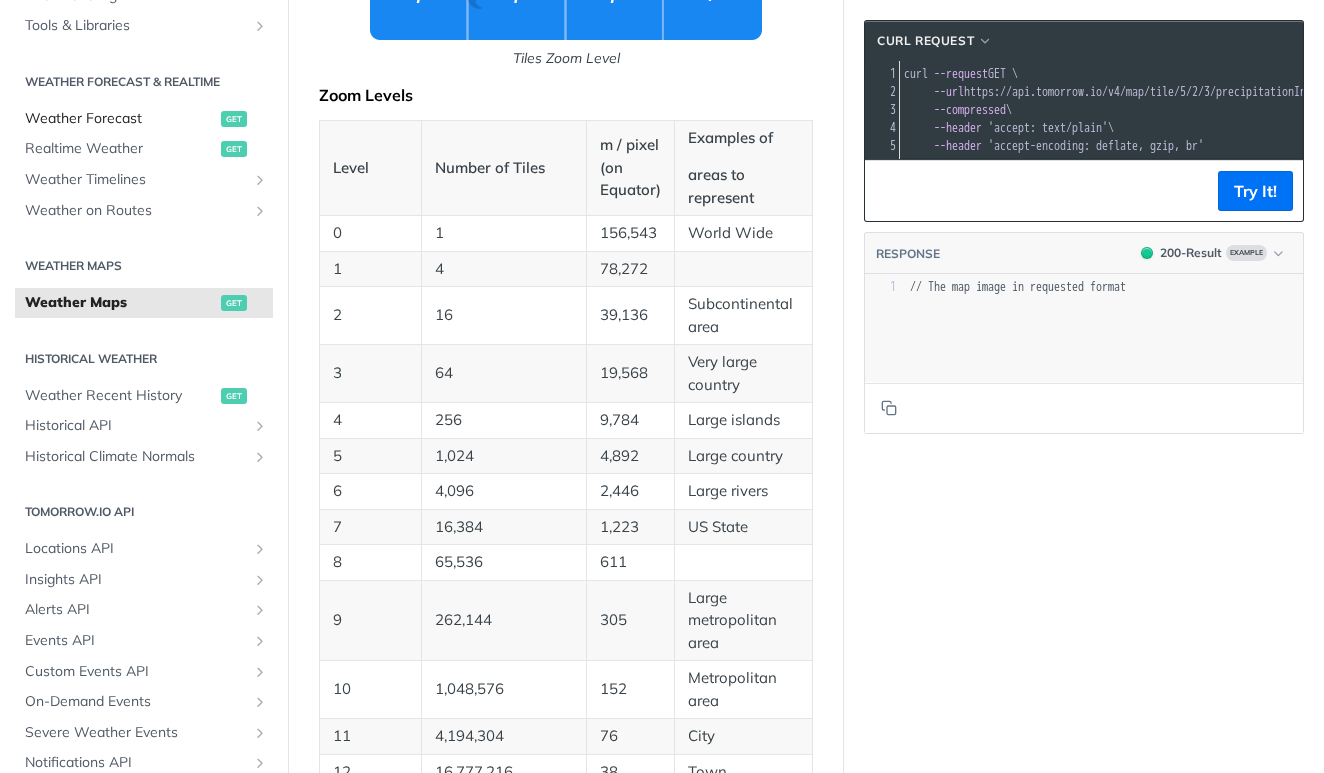 click on "Weather Forecast" at bounding box center (120, 119) 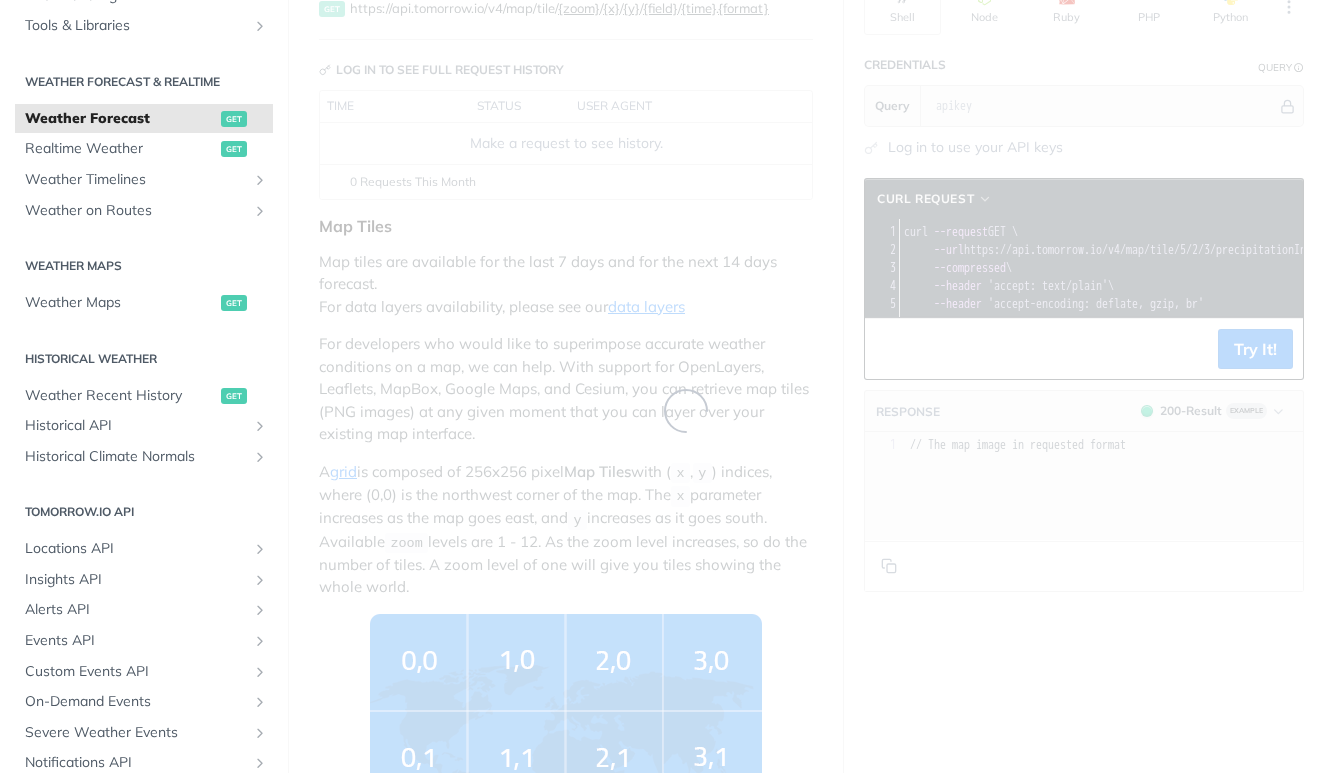 scroll, scrollTop: 0, scrollLeft: 0, axis: both 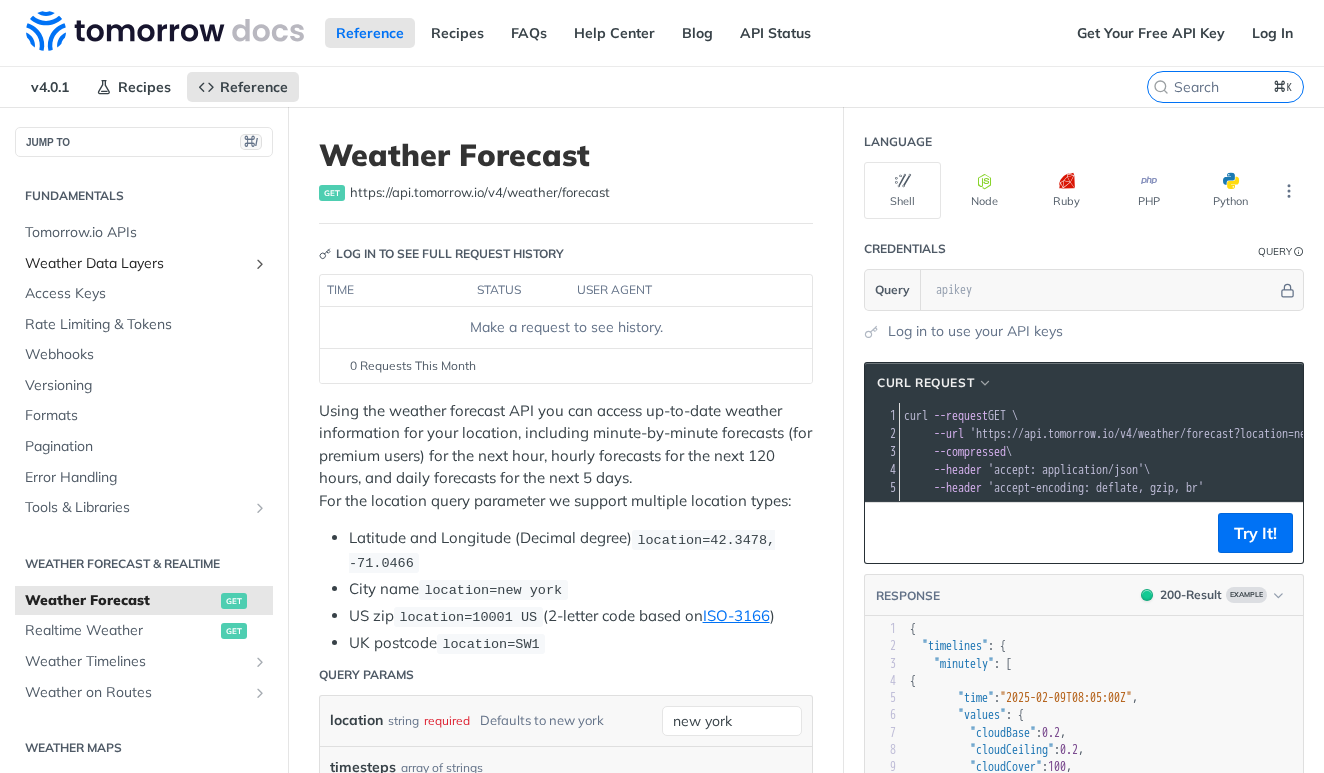 drag, startPoint x: 142, startPoint y: 487, endPoint x: 84, endPoint y: 260, distance: 234.29256 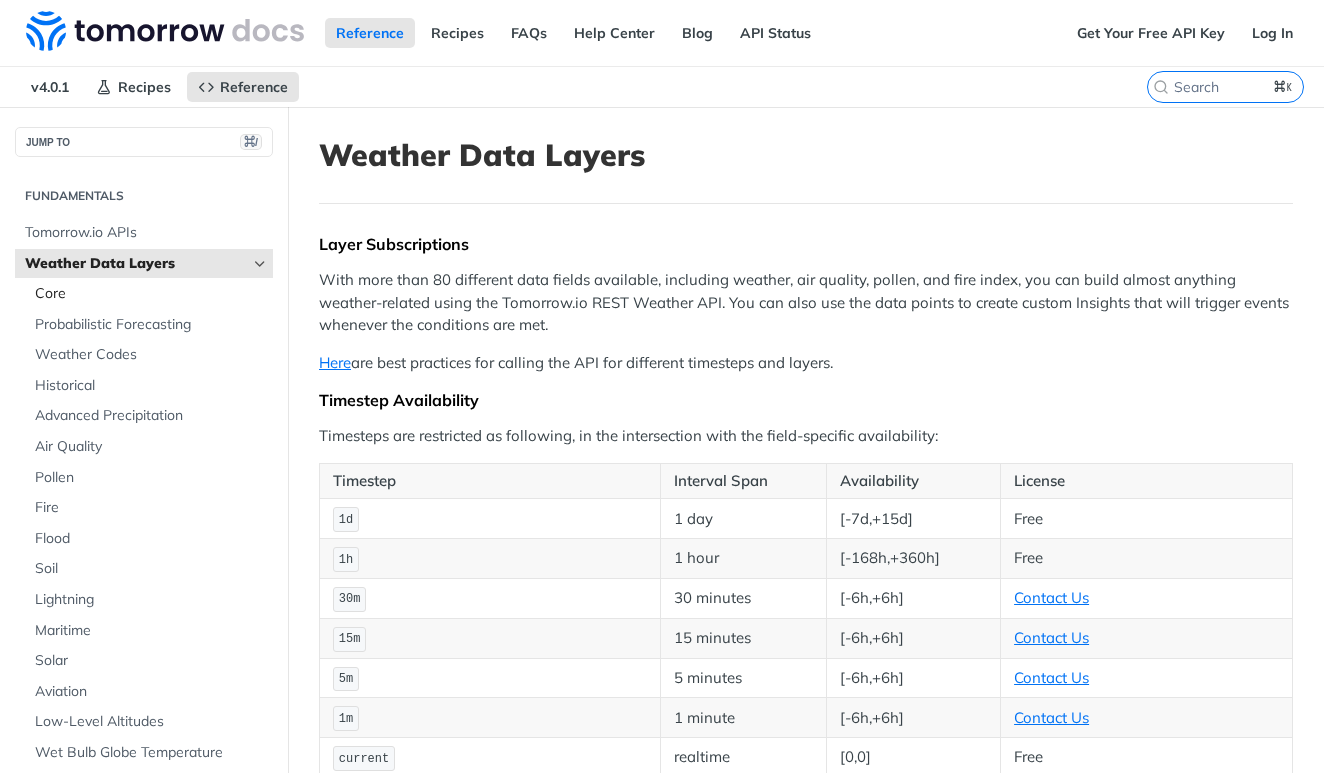 click on "Core" at bounding box center (151, 294) 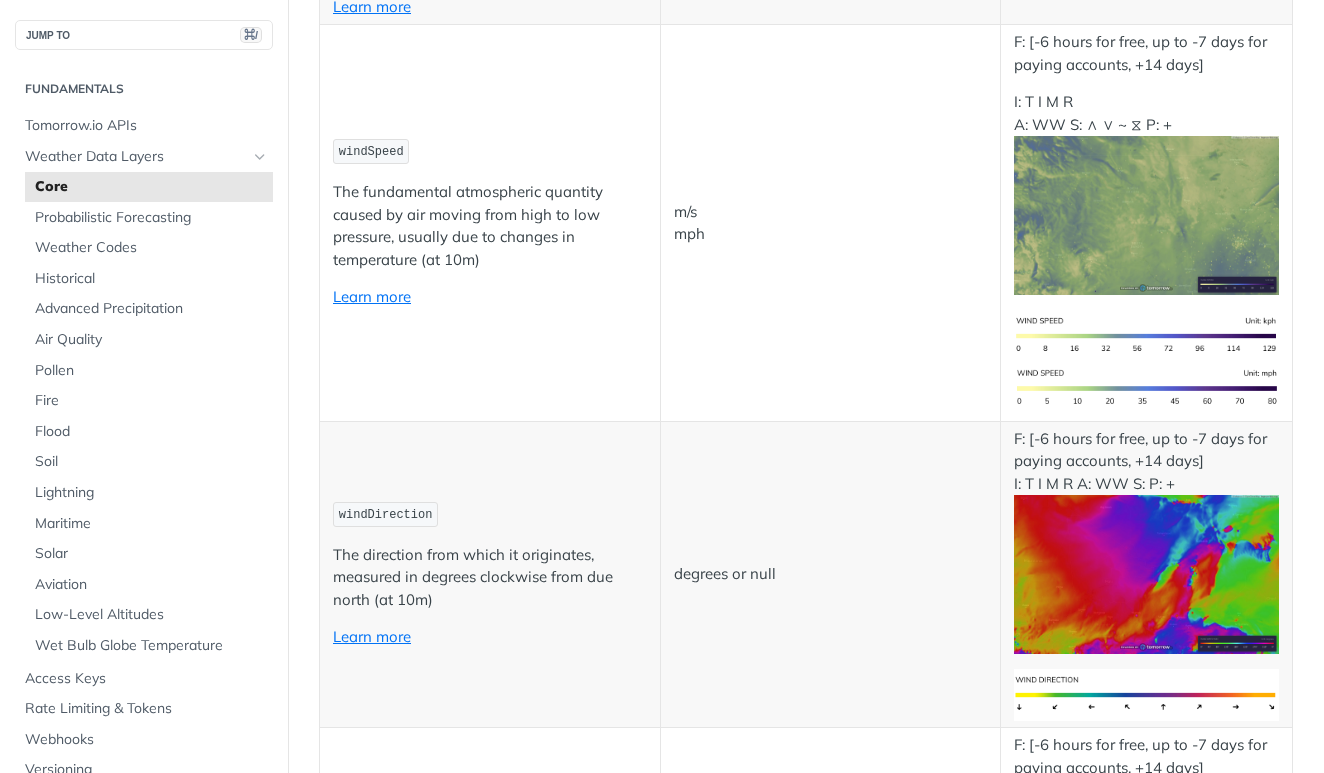 scroll, scrollTop: 1034, scrollLeft: 0, axis: vertical 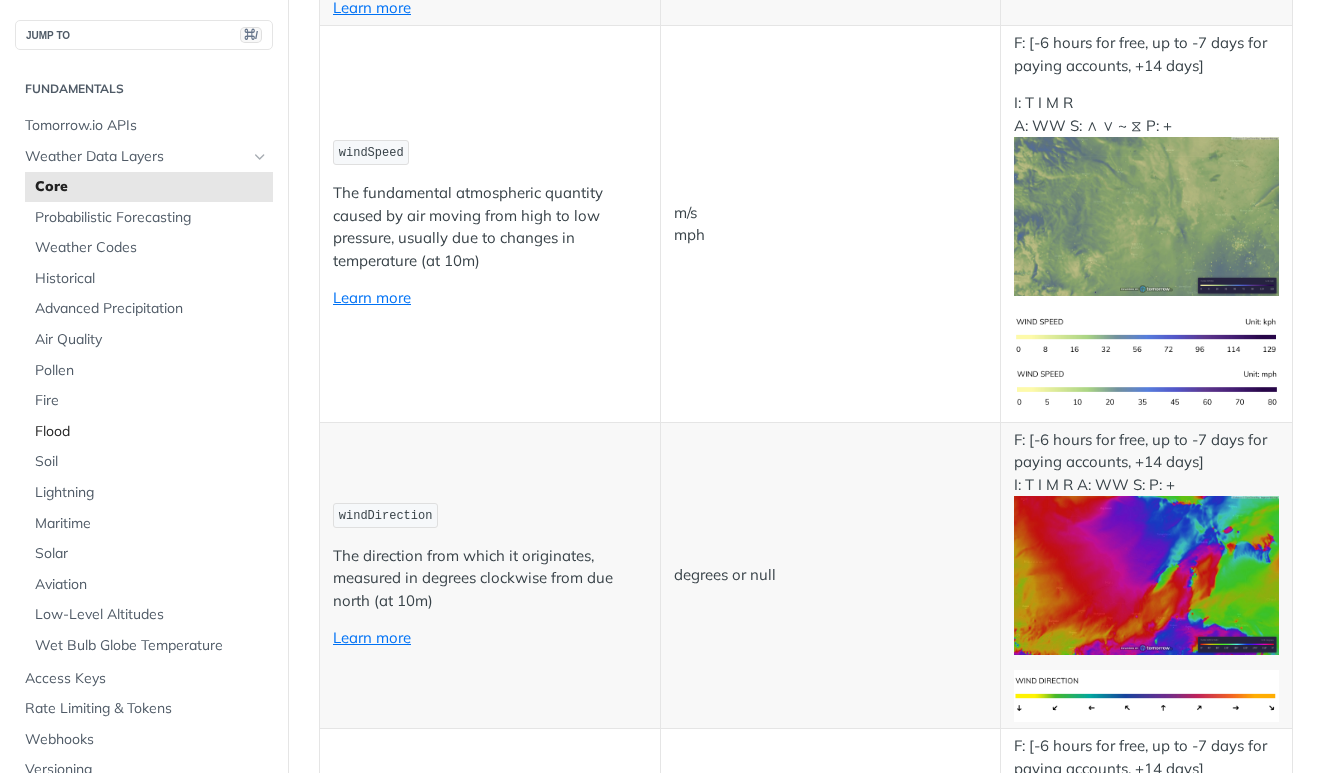 click on "Flood" at bounding box center (149, 432) 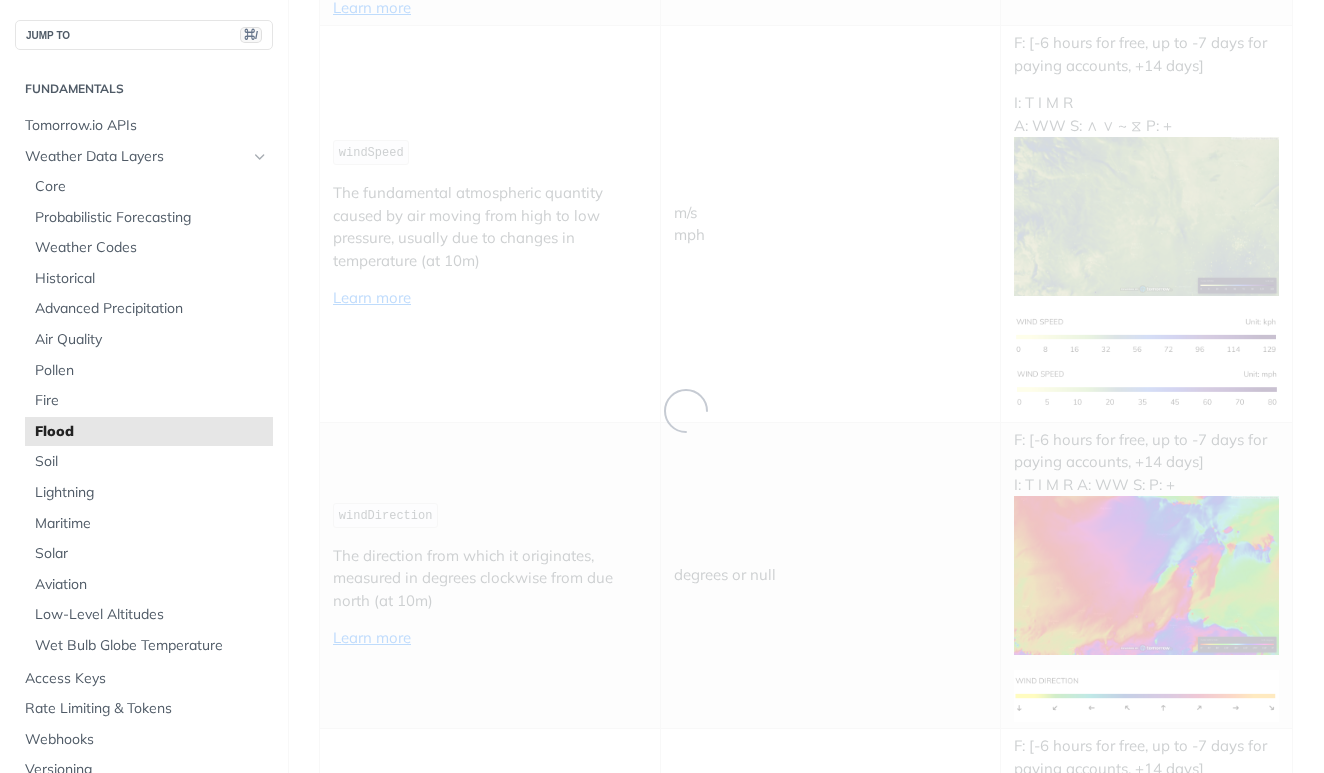 scroll, scrollTop: 0, scrollLeft: 0, axis: both 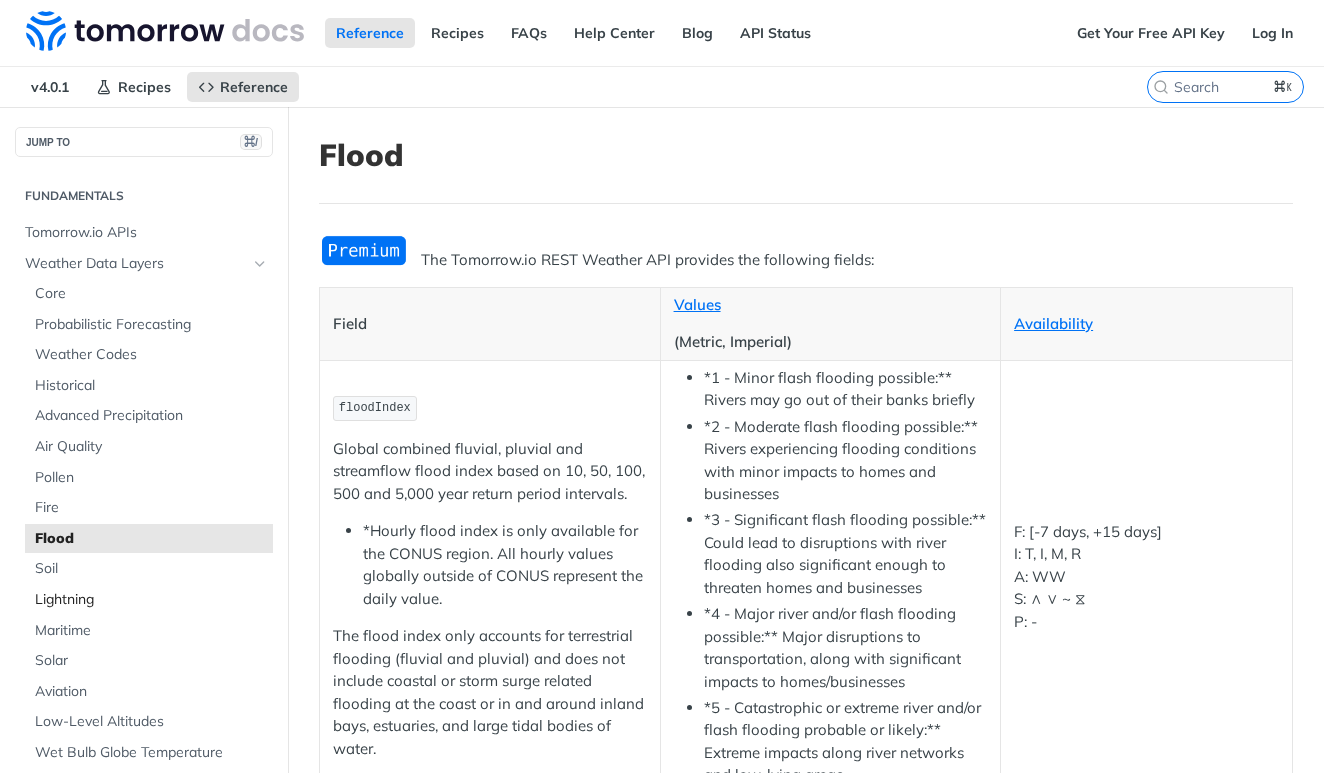 click on "Lightning" at bounding box center [151, 600] 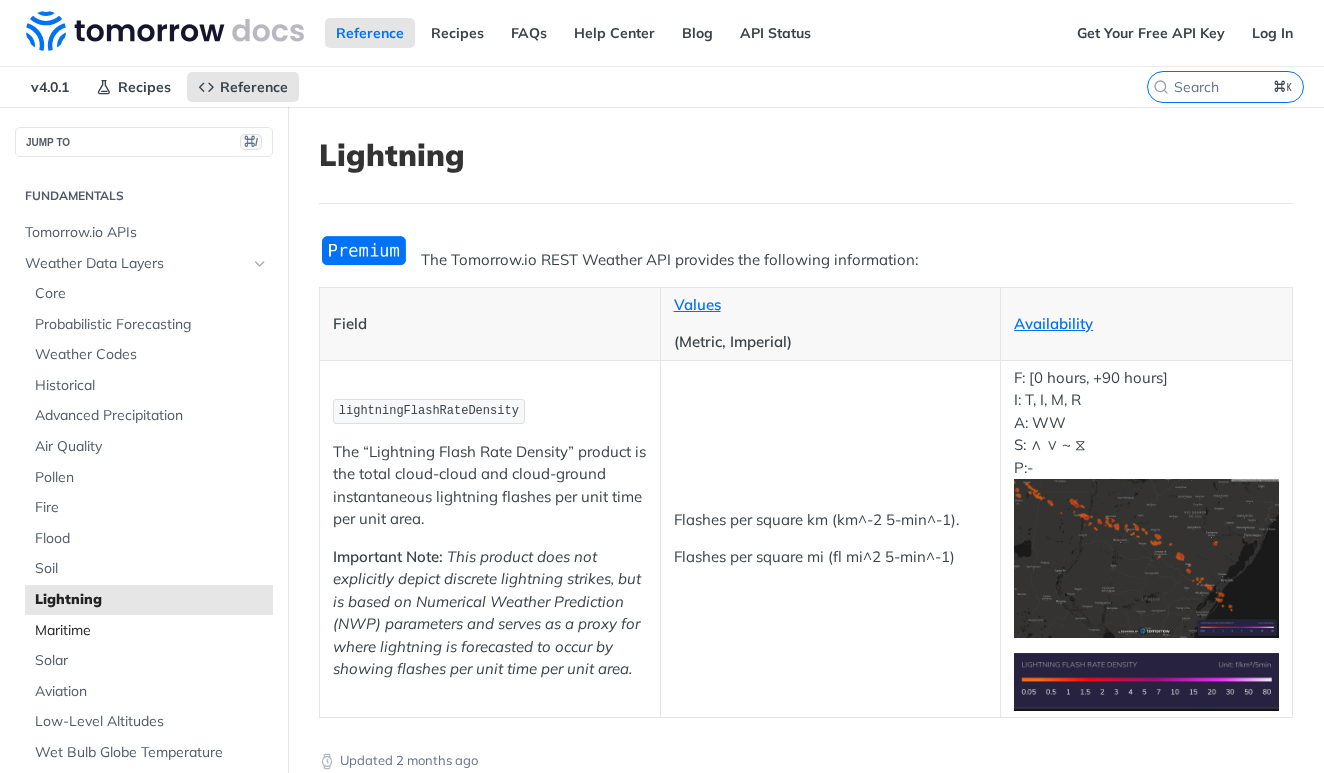 click on "Maritime" at bounding box center (151, 631) 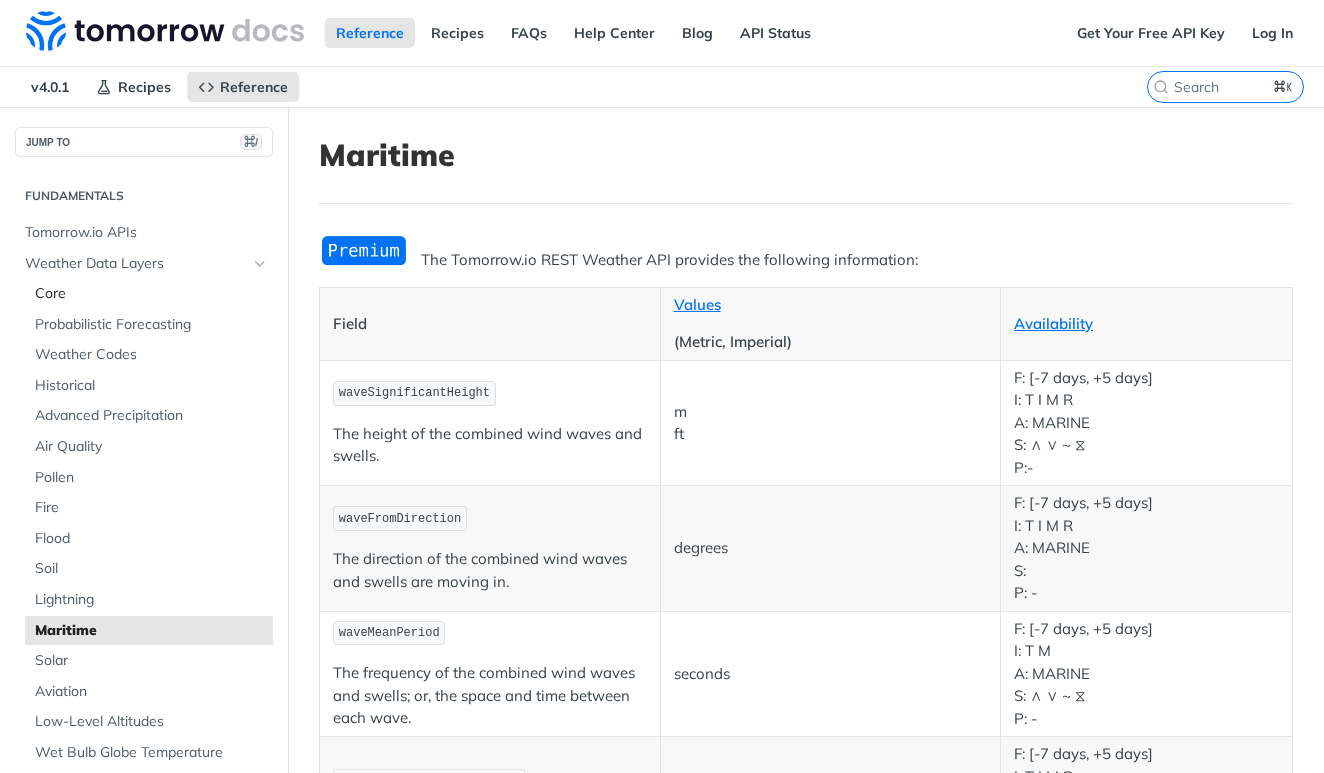 click on "Core" at bounding box center (151, 294) 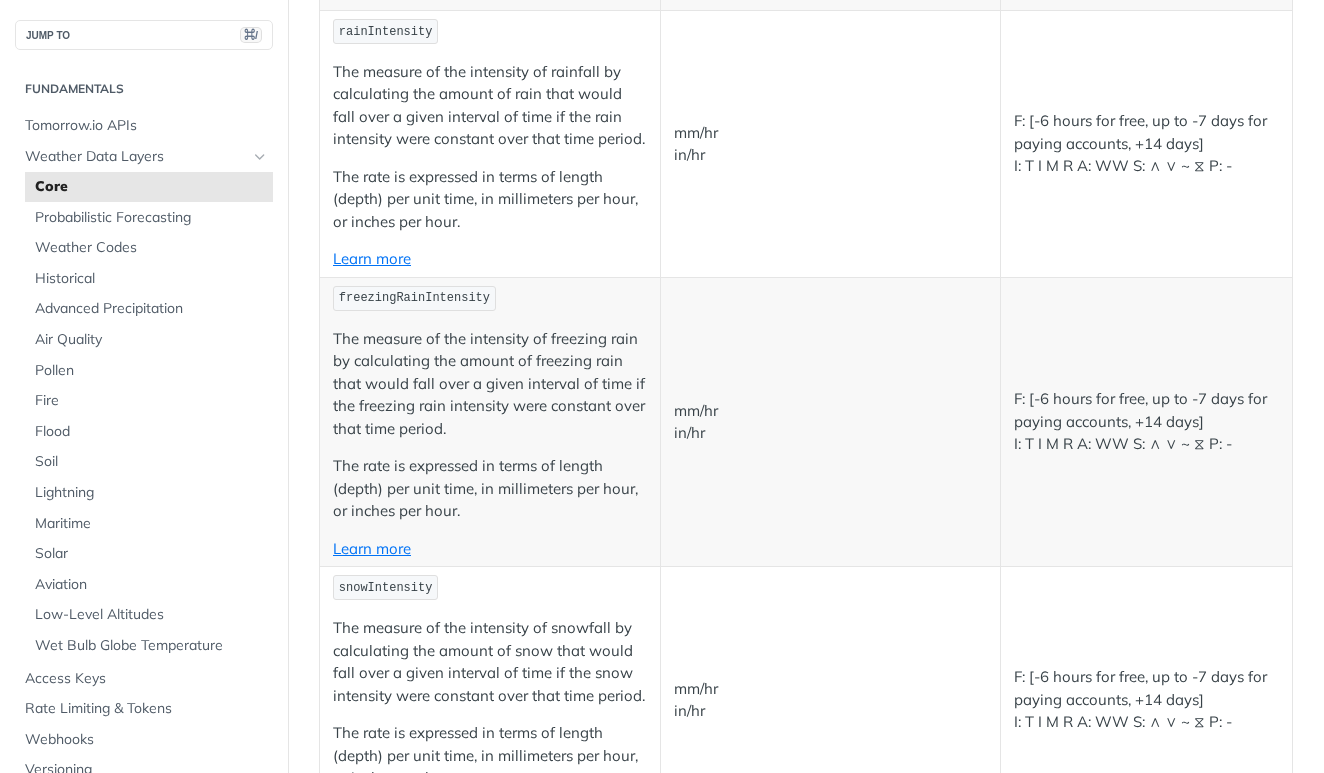 scroll, scrollTop: 2941, scrollLeft: 0, axis: vertical 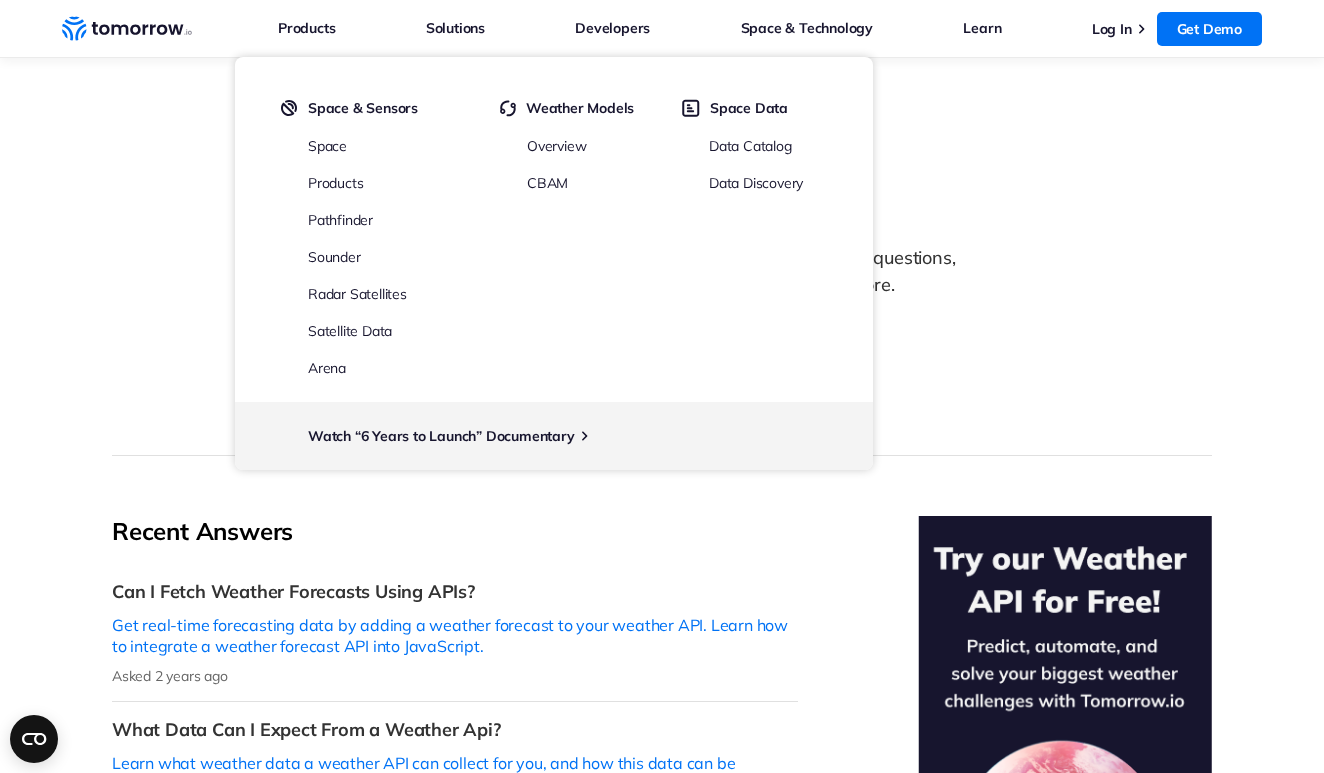 click on "Tomorrow.io FAQ Explore expert answers to your weather and climate security questions, from forecasting to weather API and AI, and much more.   All Weather api" at bounding box center [662, 307] 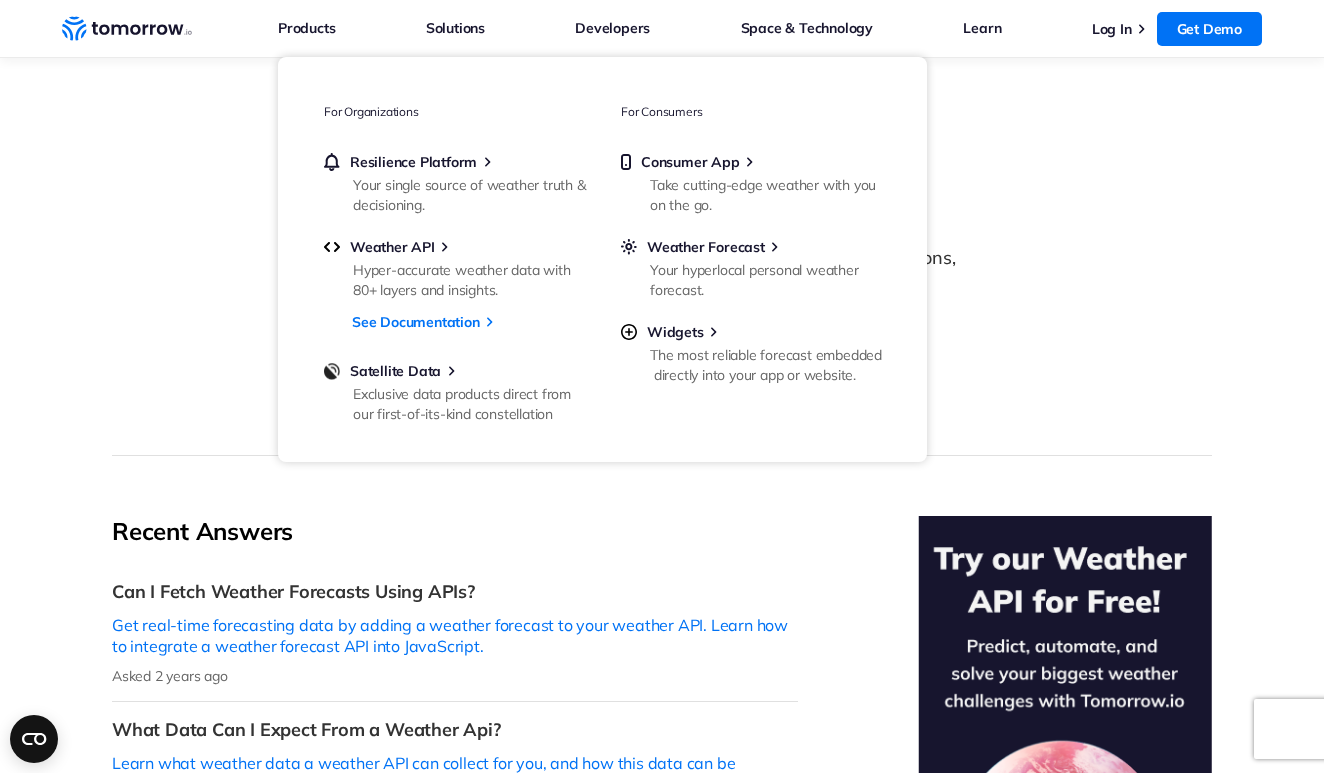 scroll, scrollTop: 0, scrollLeft: 0, axis: both 